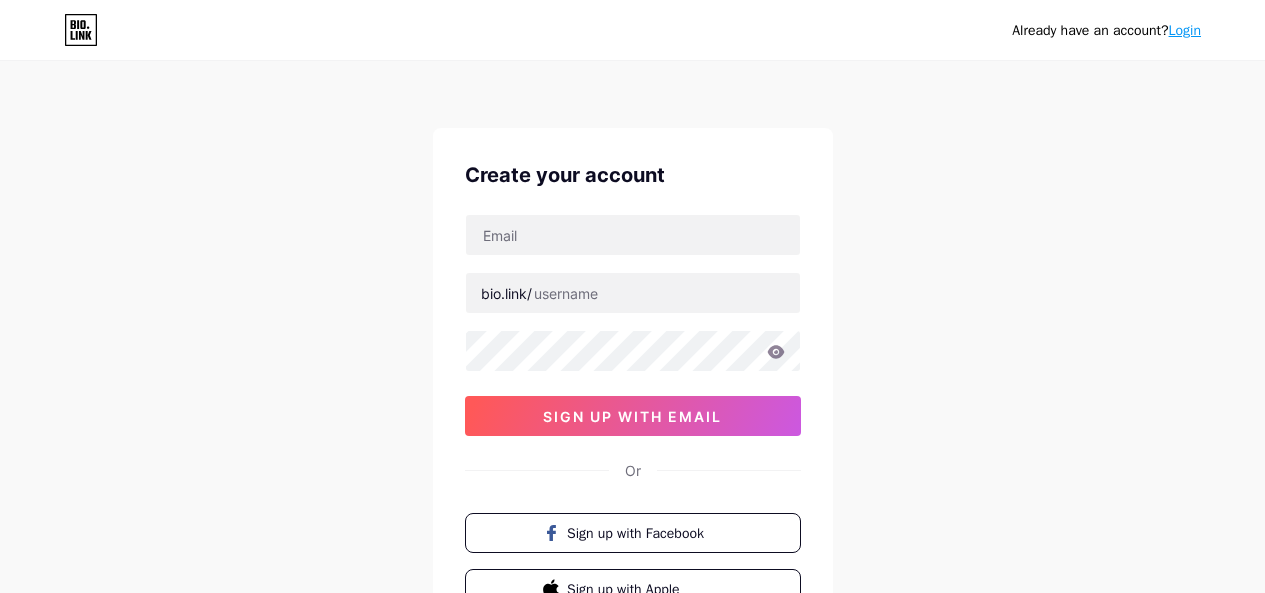 scroll, scrollTop: 0, scrollLeft: 0, axis: both 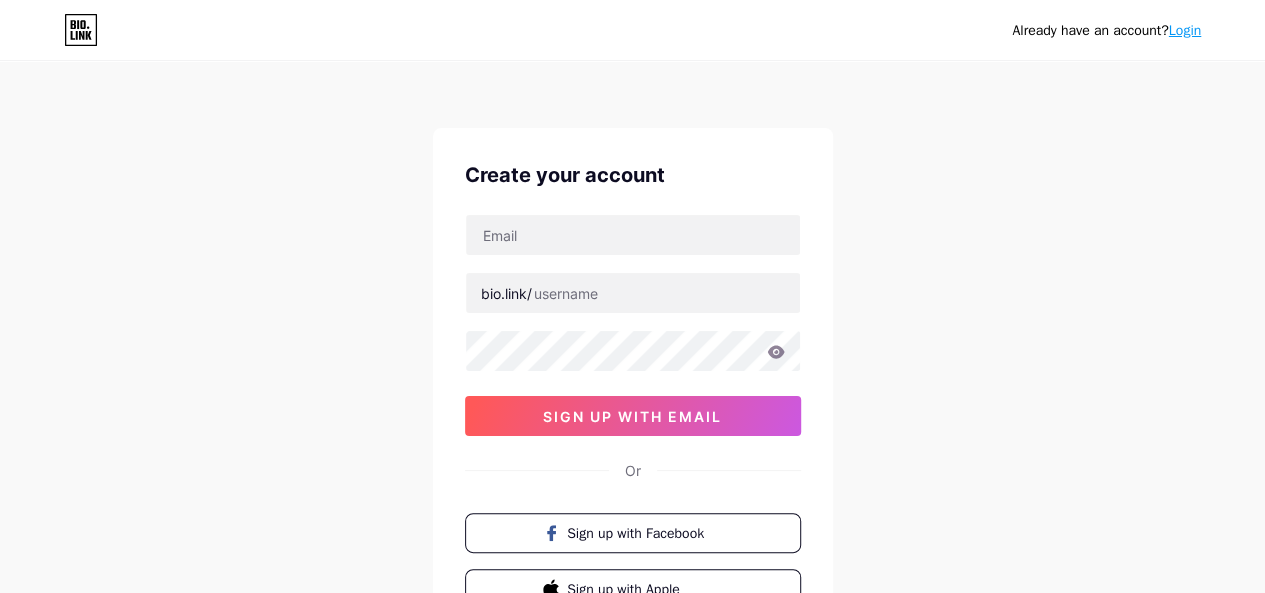 type on "[EMAIL]" 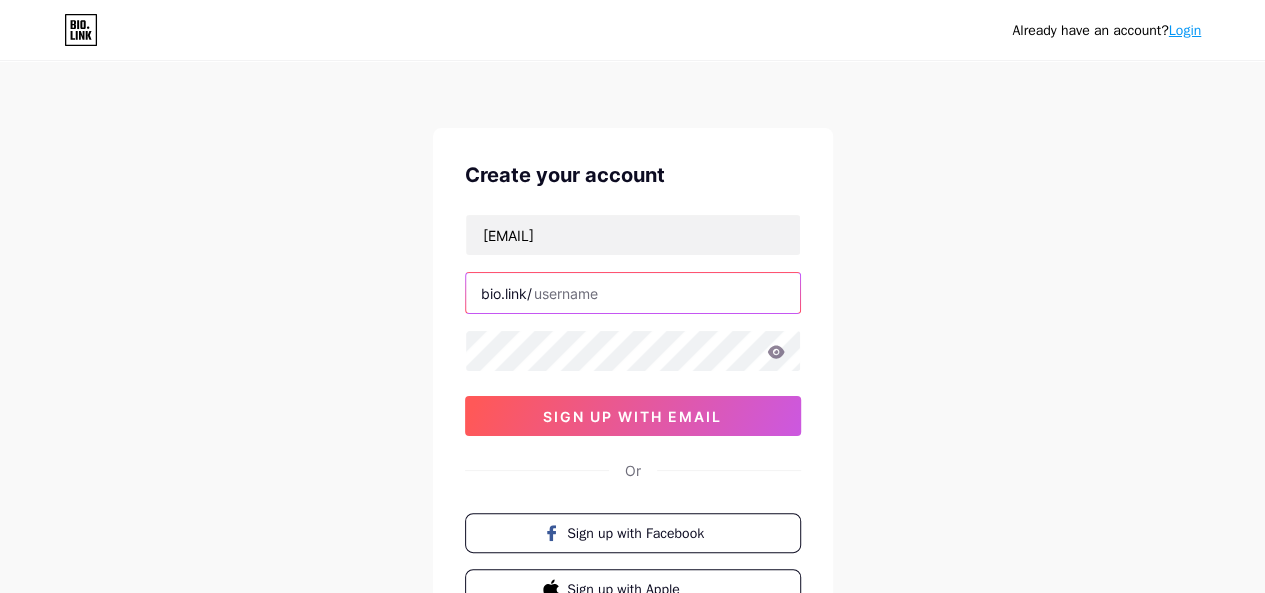 click at bounding box center [633, 293] 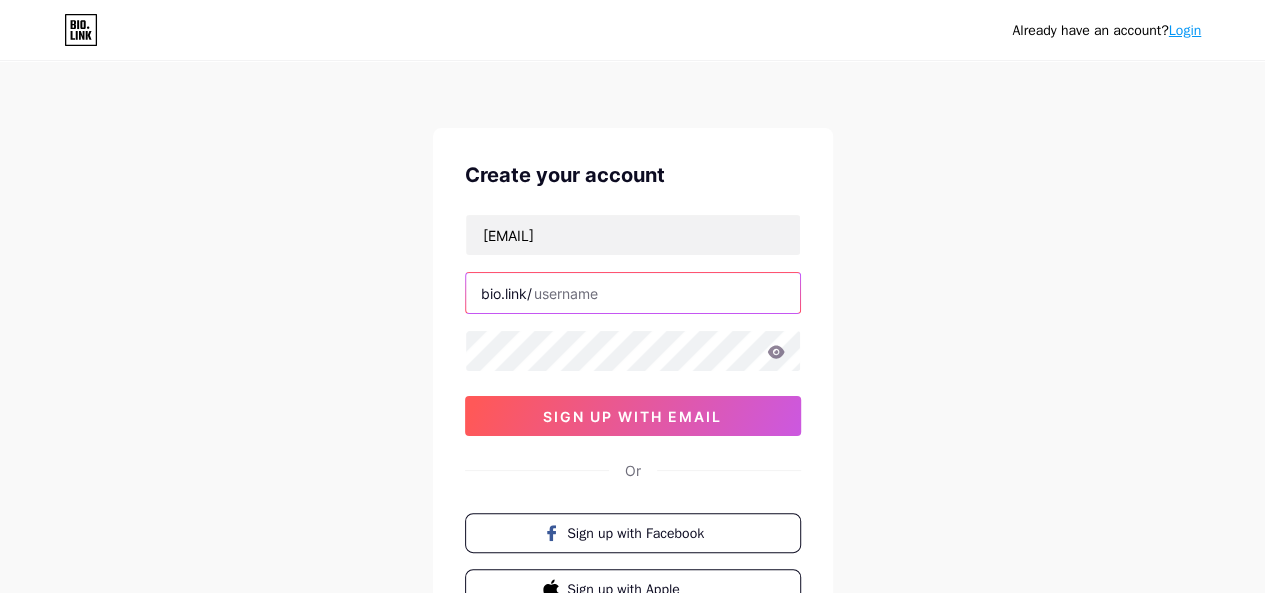 click at bounding box center [633, 293] 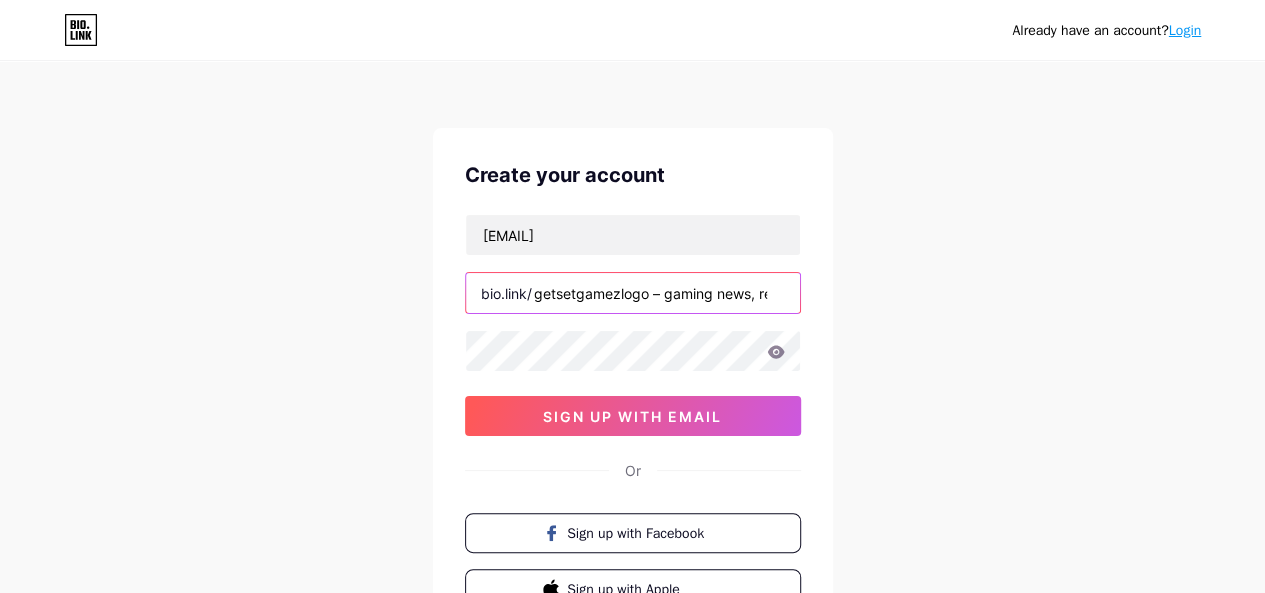 scroll, scrollTop: 0, scrollLeft: 112, axis: horizontal 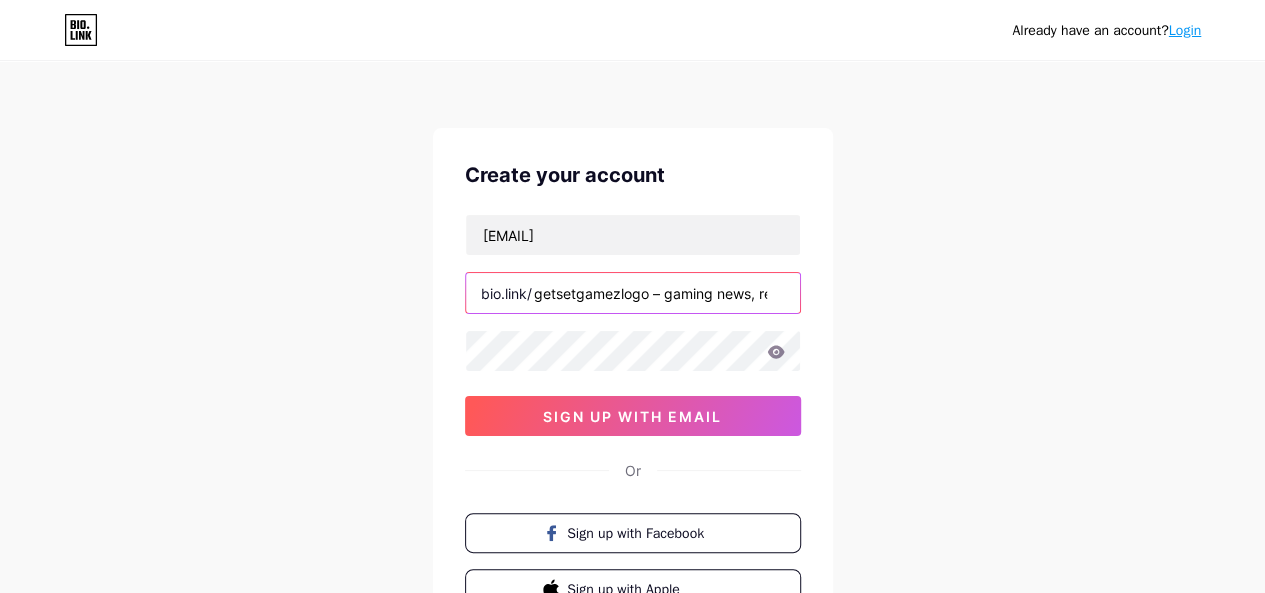 drag, startPoint x: 550, startPoint y: 289, endPoint x: 468, endPoint y: 281, distance: 82.38932 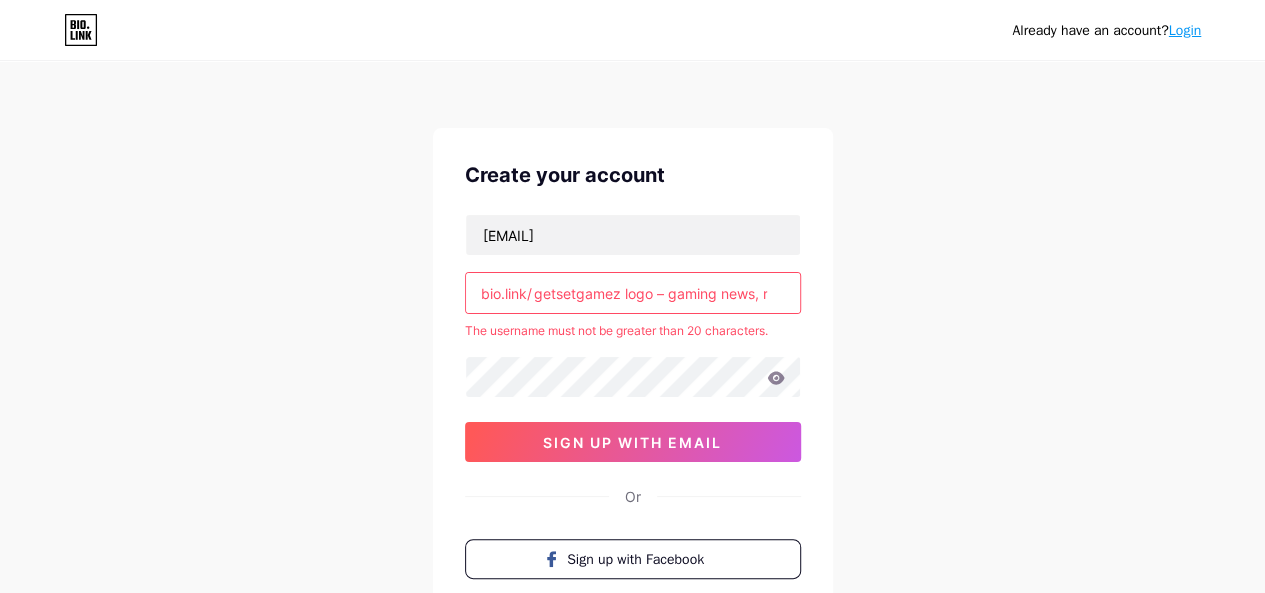 click on "getsetgamez logo – gaming news, reviews & updates" at bounding box center (633, 293) 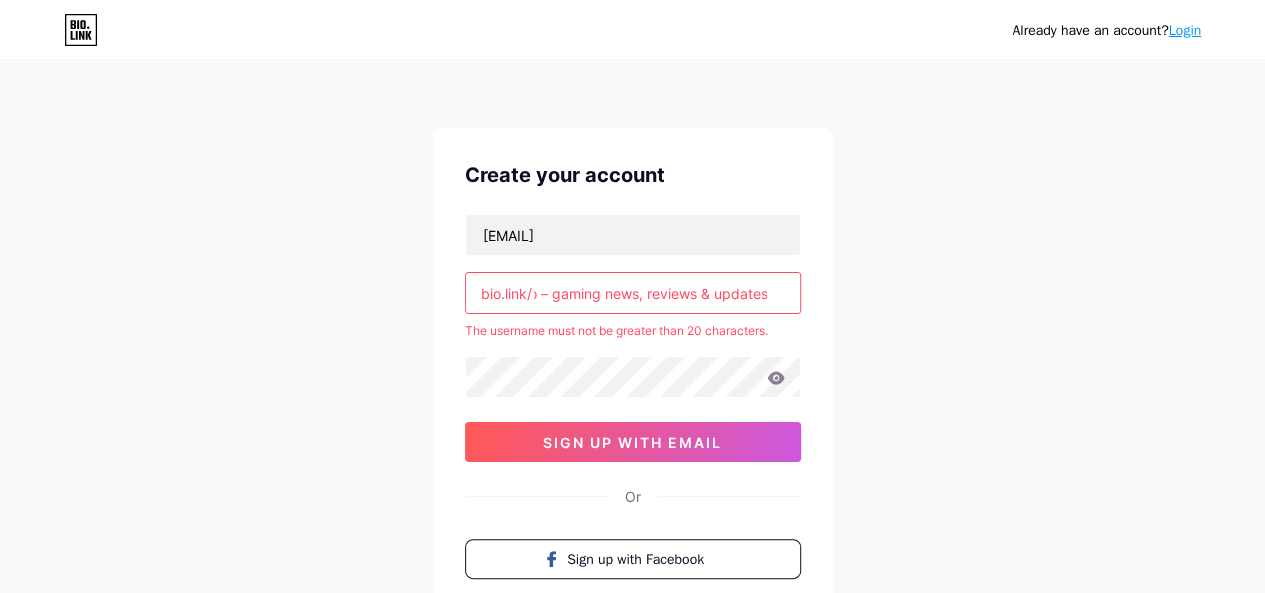drag, startPoint x: 623, startPoint y: 293, endPoint x: 904, endPoint y: 304, distance: 281.2152 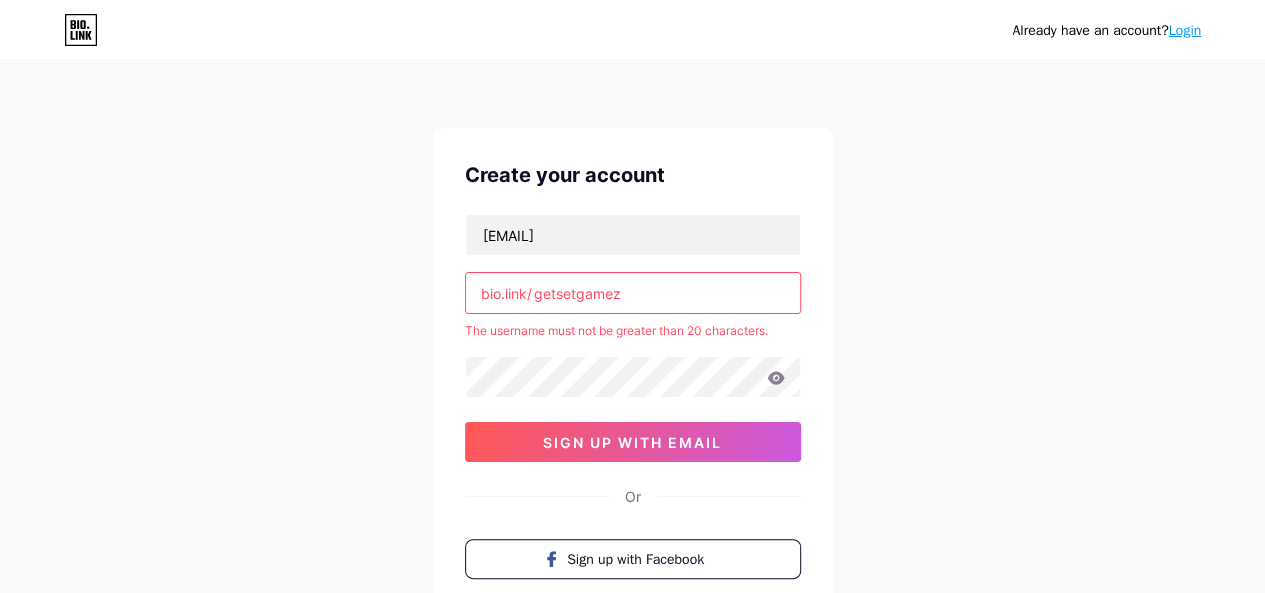 scroll, scrollTop: 0, scrollLeft: 0, axis: both 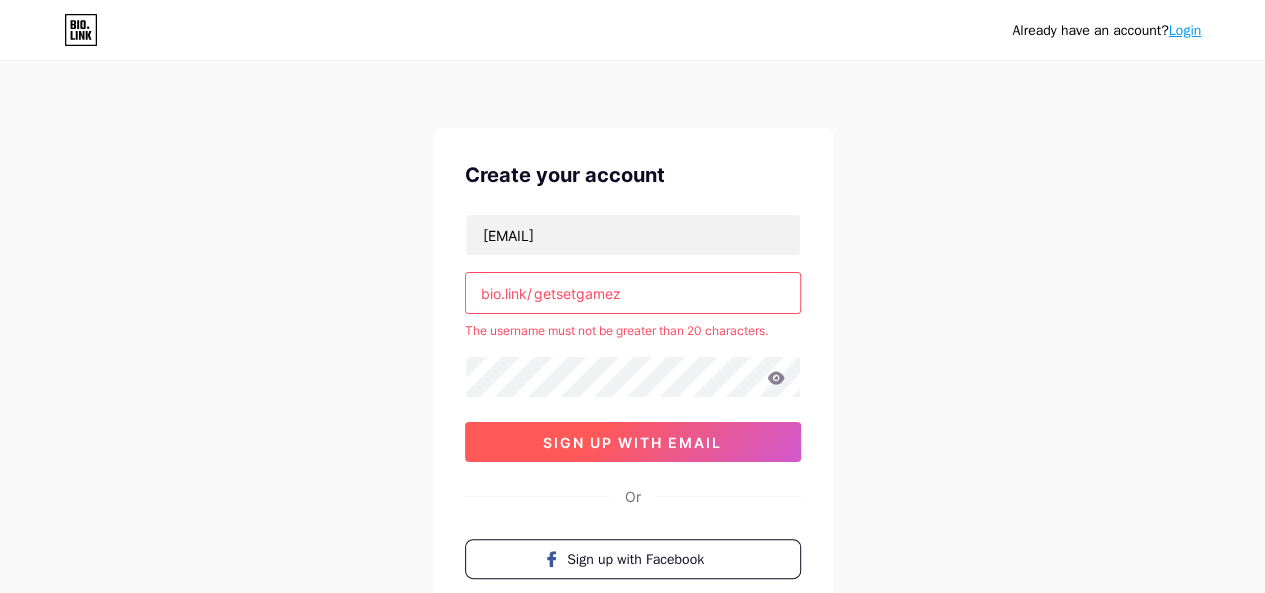 click on "sign up with email" at bounding box center [632, 442] 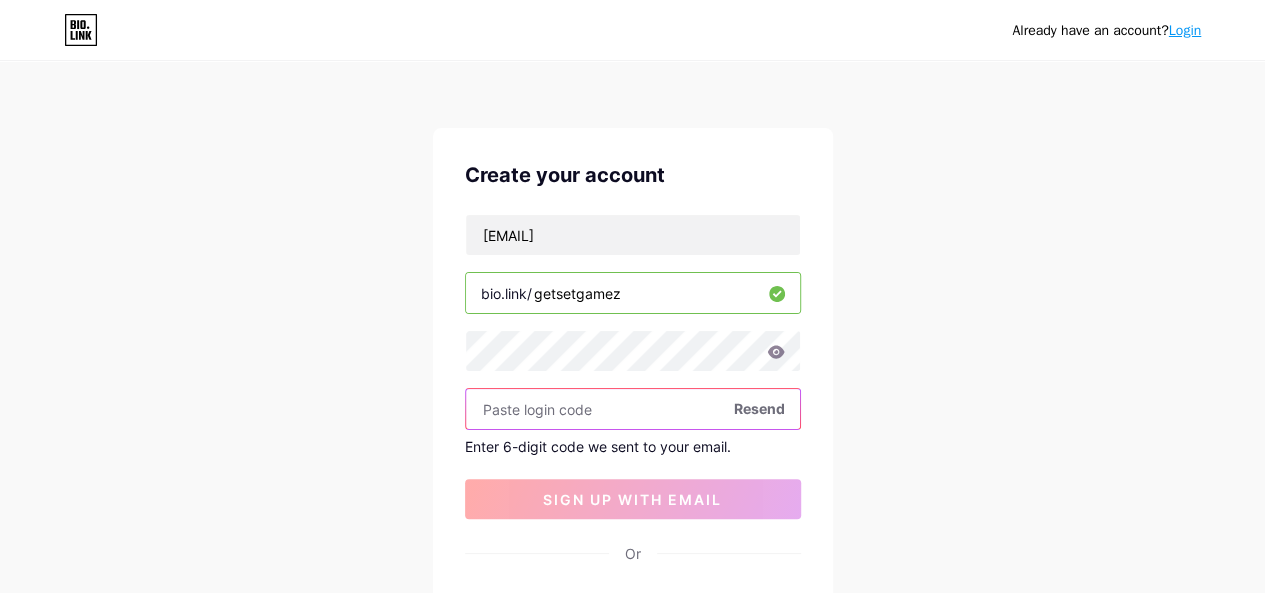 click at bounding box center [633, 409] 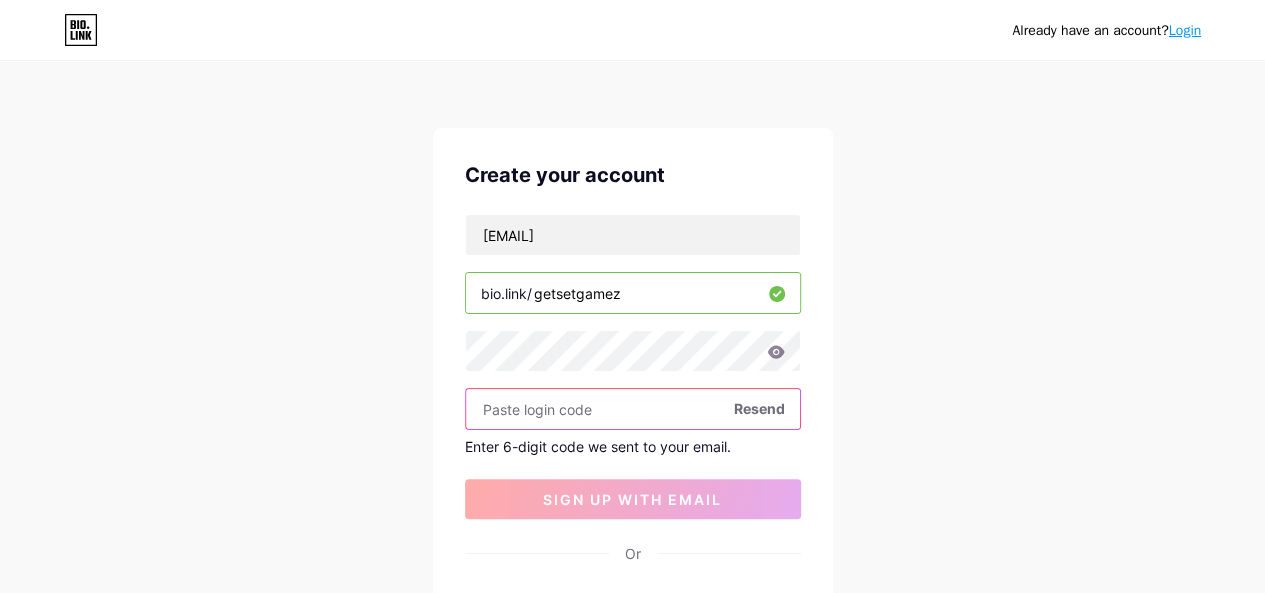 paste on "155648" 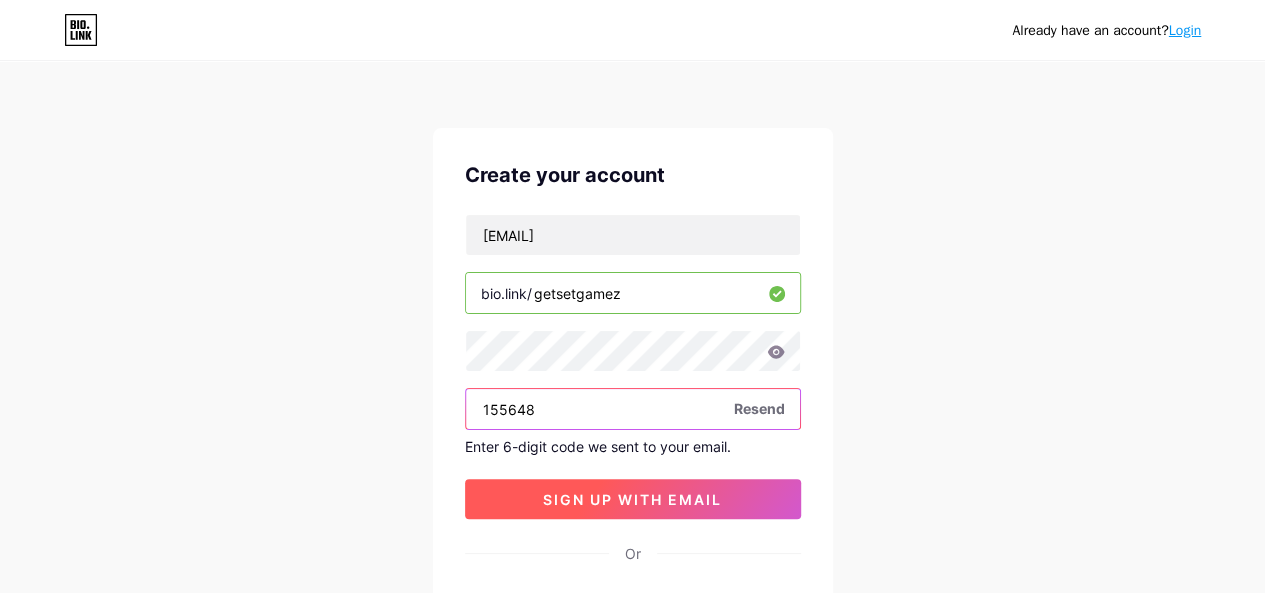 type on "155648" 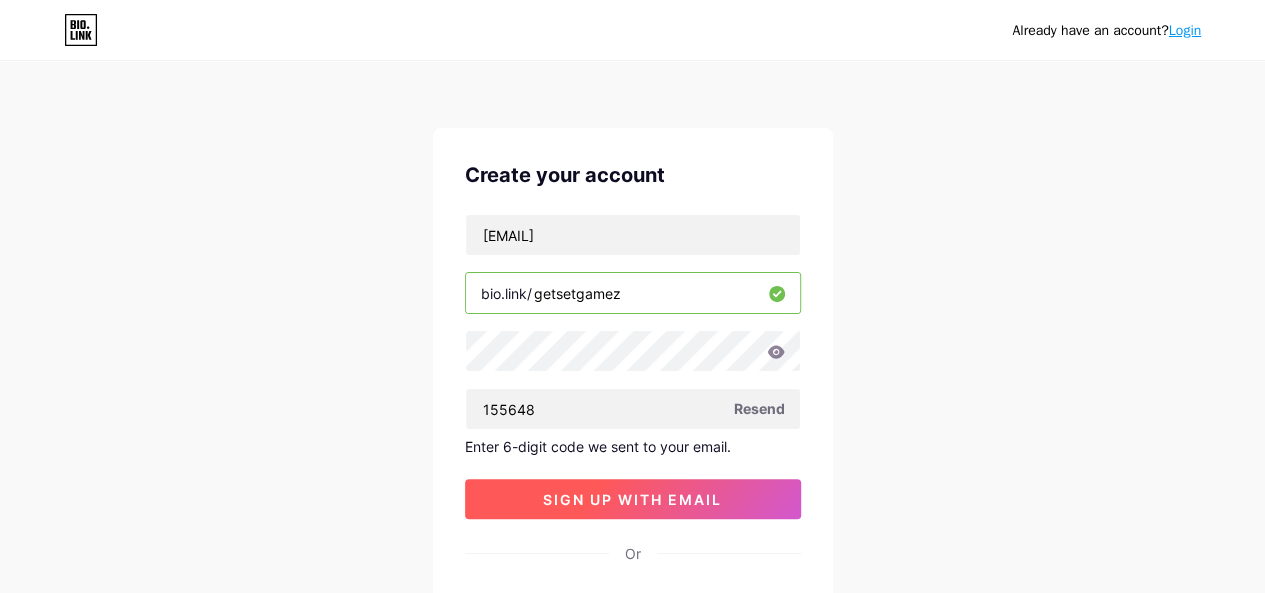 click on "sign up with email" at bounding box center (632, 499) 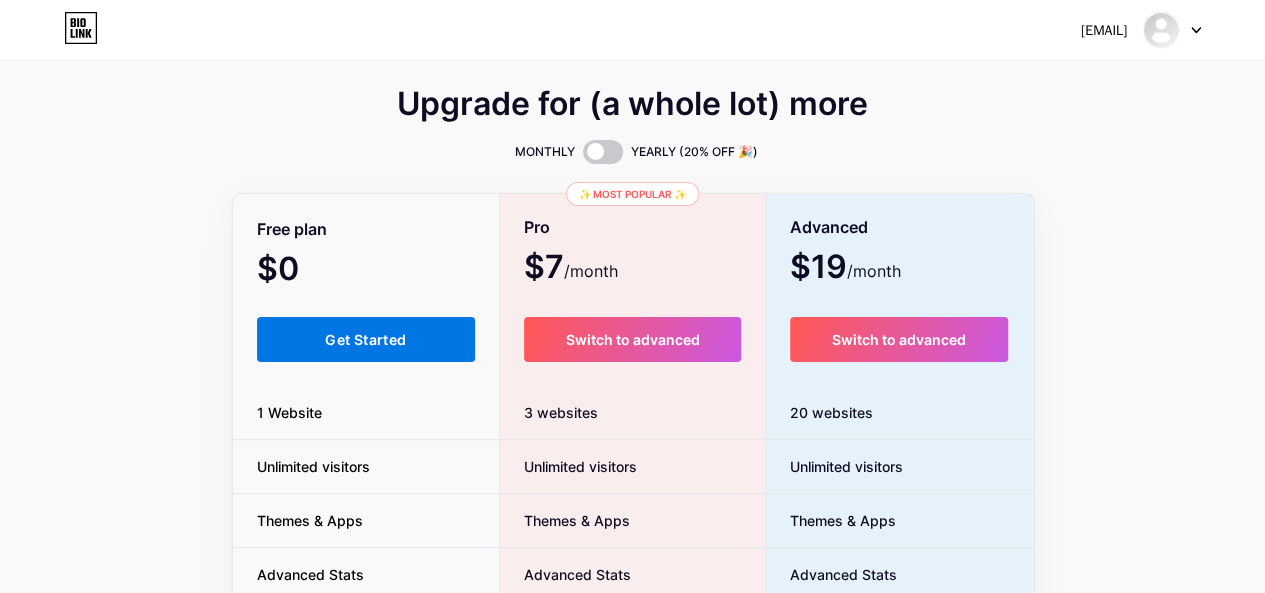 click on "Get Started" at bounding box center [365, 339] 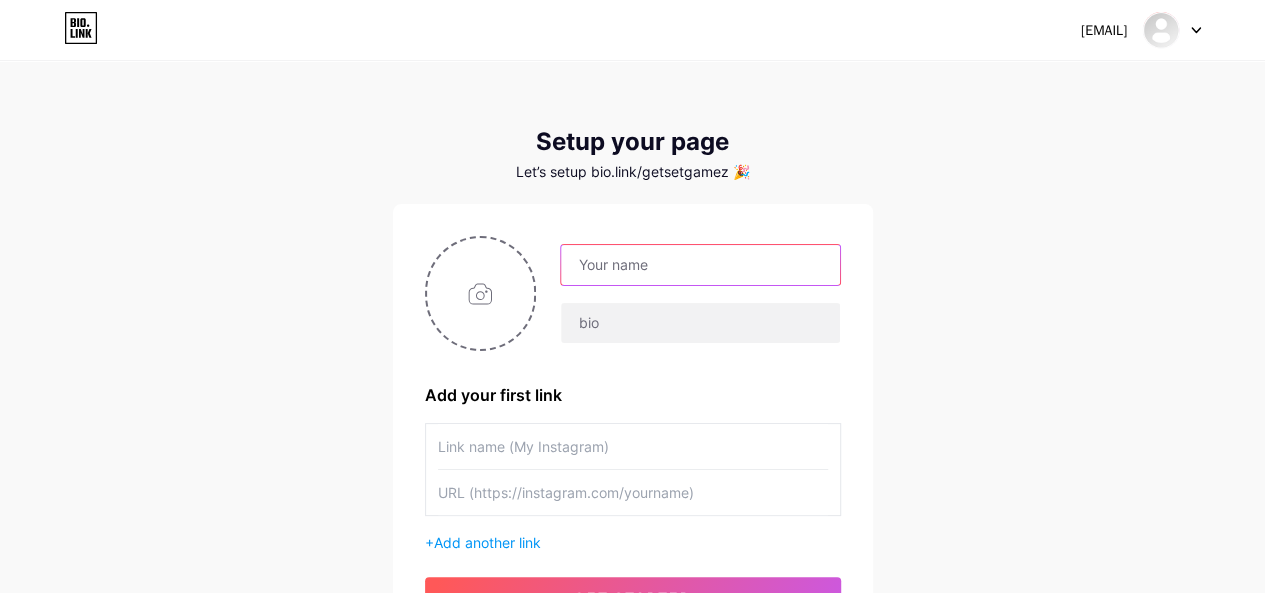 click at bounding box center [700, 265] 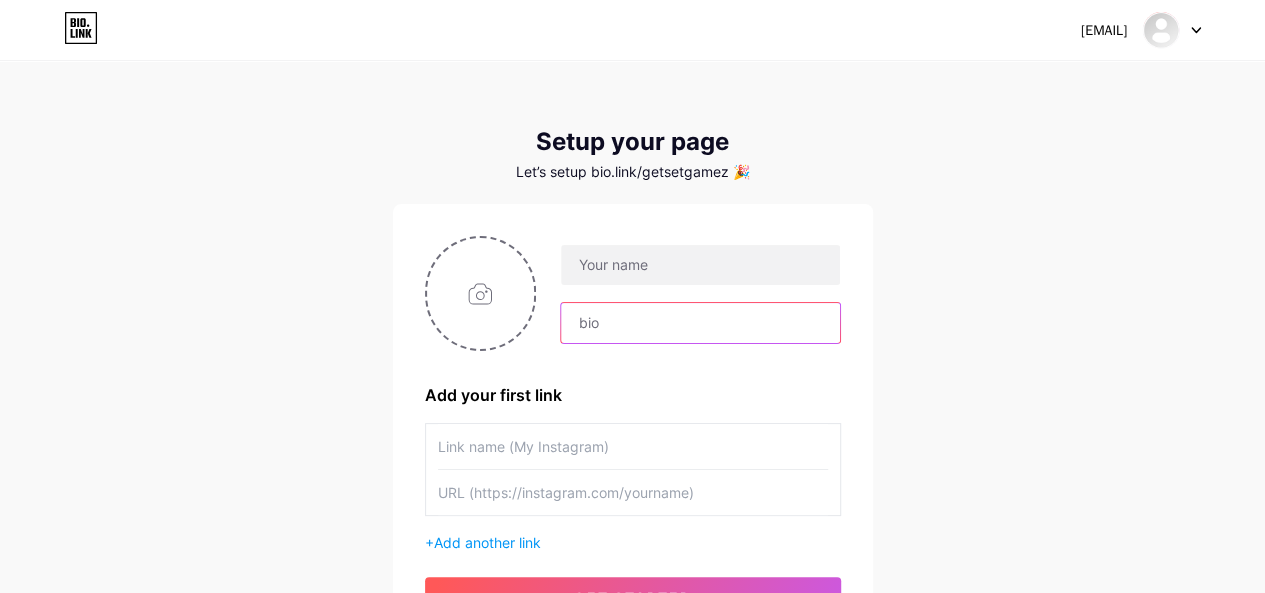 click at bounding box center [700, 323] 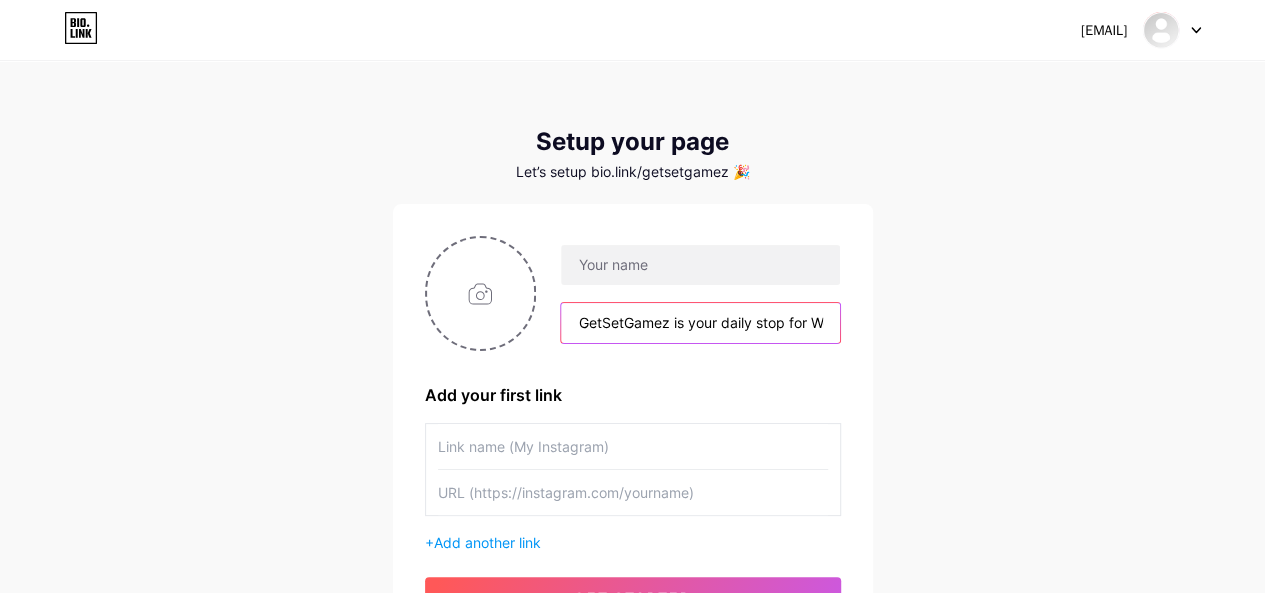 scroll, scrollTop: 0, scrollLeft: 2802, axis: horizontal 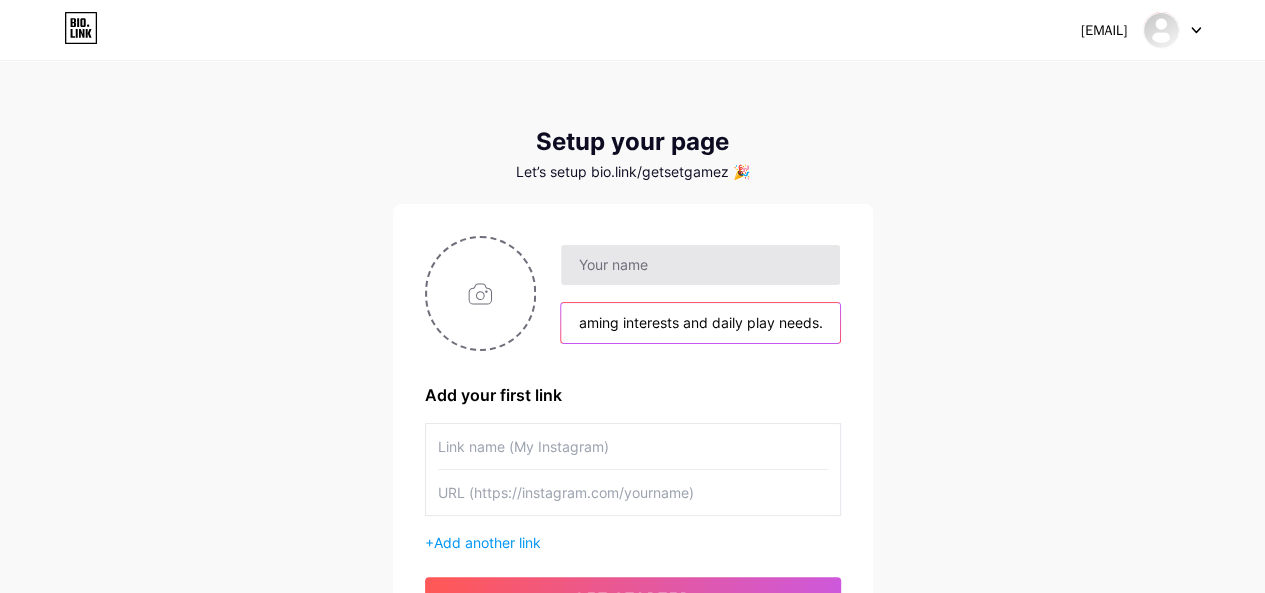type on "GetSetGamez is your daily stop for Wordle hints today, the latest Wordle clue today, and the correct today. Enjoy solving fun online puzzles and games designed to boost your brainpower. Love classic gaming? Don’t miss updates on the Nintendo Switch Donkey Kong and the original Nintendo Donkey Kong game. Whether you're a puzzle lover or a retro gamer, our content is simple, user-friendly, and crafted to match your gaming interests and daily play needs." 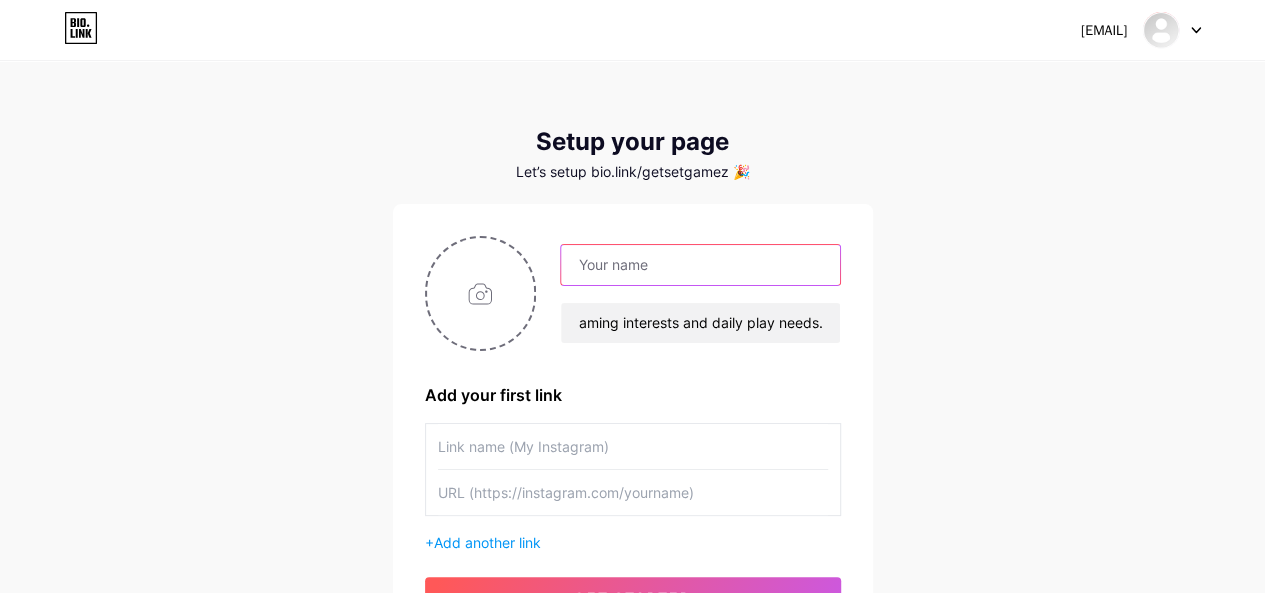scroll, scrollTop: 0, scrollLeft: 0, axis: both 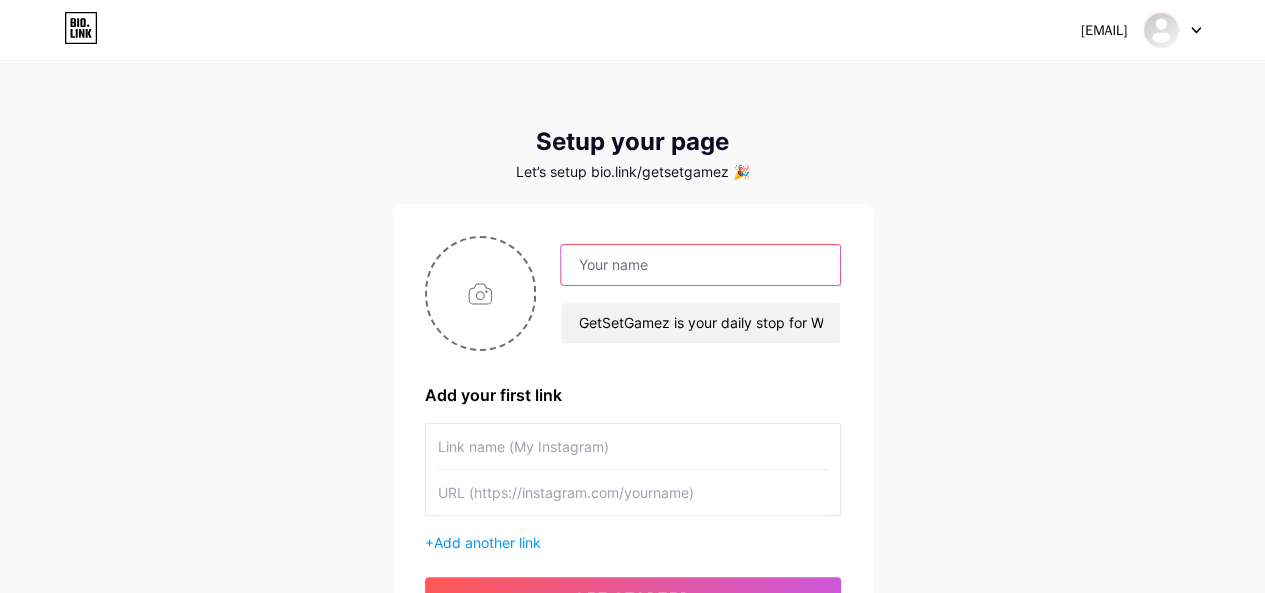 click at bounding box center (700, 265) 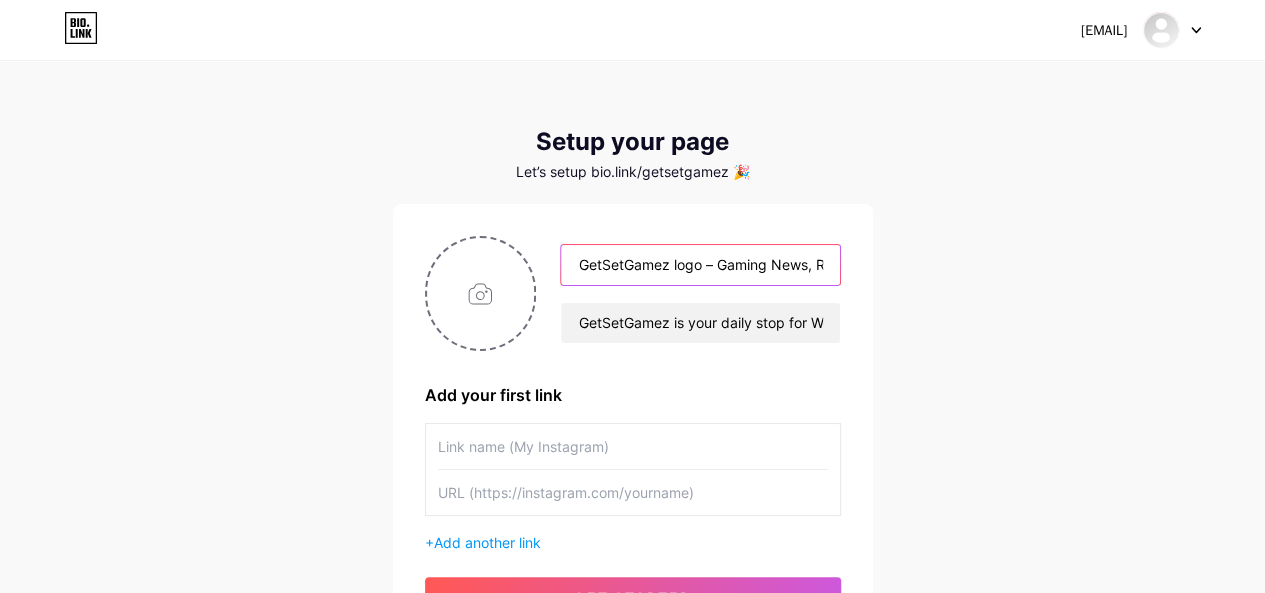 scroll, scrollTop: 0, scrollLeft: 121, axis: horizontal 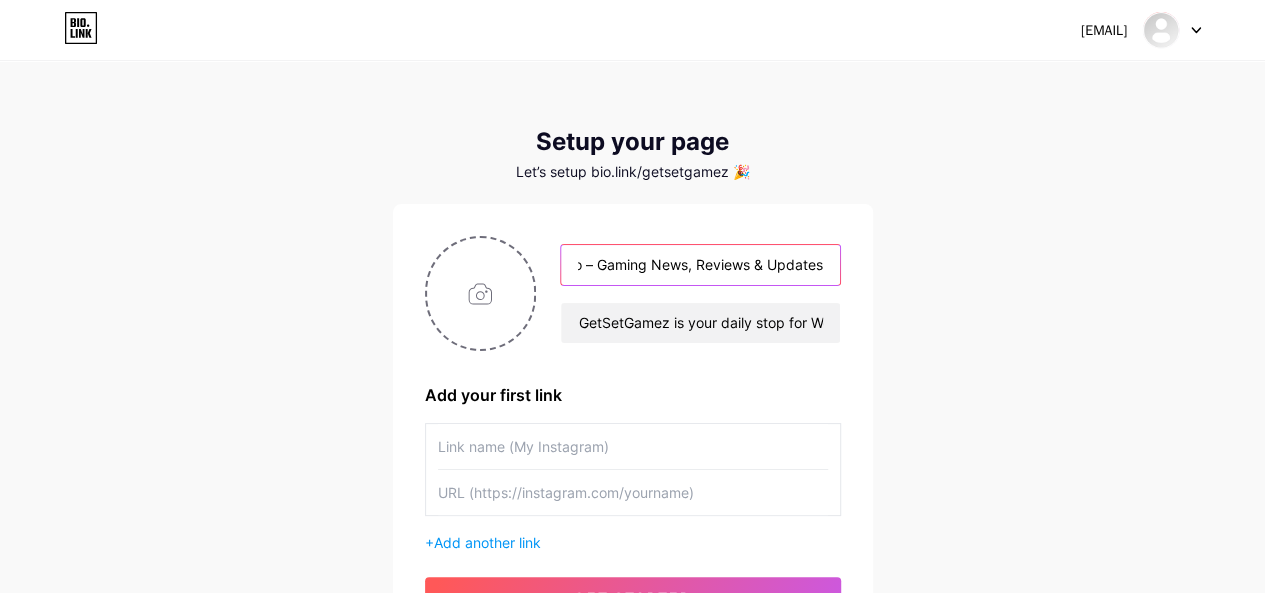drag, startPoint x: 590, startPoint y: 263, endPoint x: 898, endPoint y: 301, distance: 310.3353 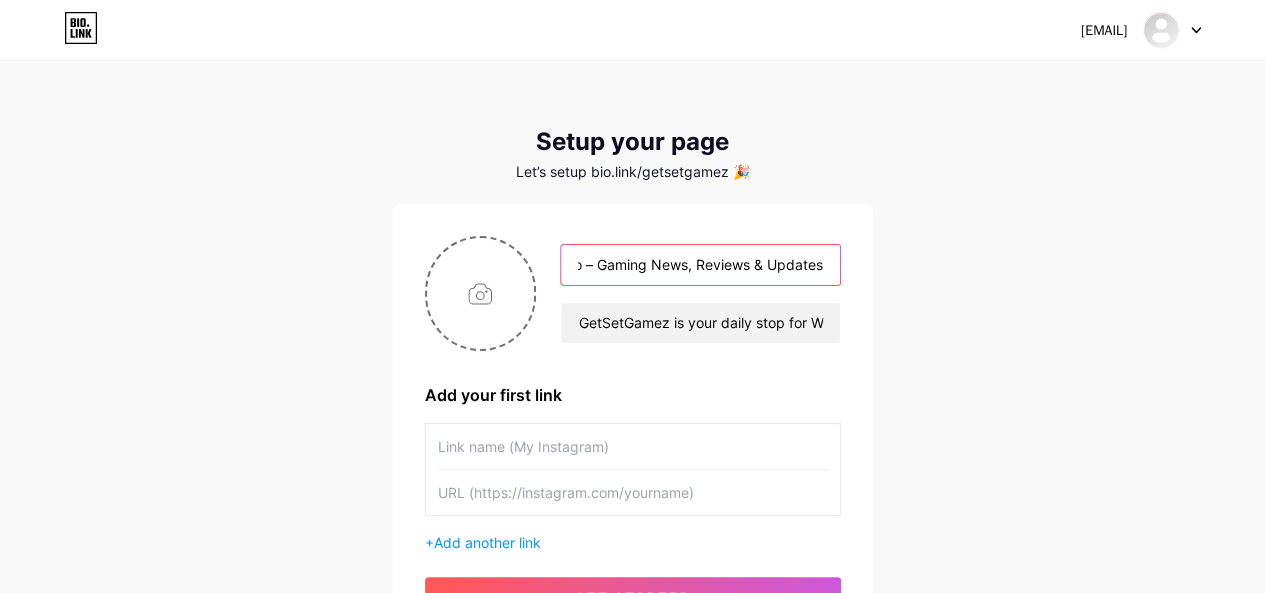 click on "[EMAIL]           Dashboard     Logout   Setup your page   Let’s setup bio.link/getsetgamez 🎉               GetSetGamez logo – Gaming News, Reviews & Updates     GetSetGamez is your daily stop for Wordle hints today, the latest Wordle clue today, and the correct today. Enjoy solving fun online puzzles and games designed to boost your brainpower. Love classic gaming? Don’t miss updates on the Nintendo Switch Donkey Kong and the original Nintendo Donkey Kong game. Whether you're a puzzle lover or a retro gamer, our content is simple, user-friendly, and crafted to match your gaming interests and daily play needs.     Add your first link
+  Add another link     get started" at bounding box center (632, 356) 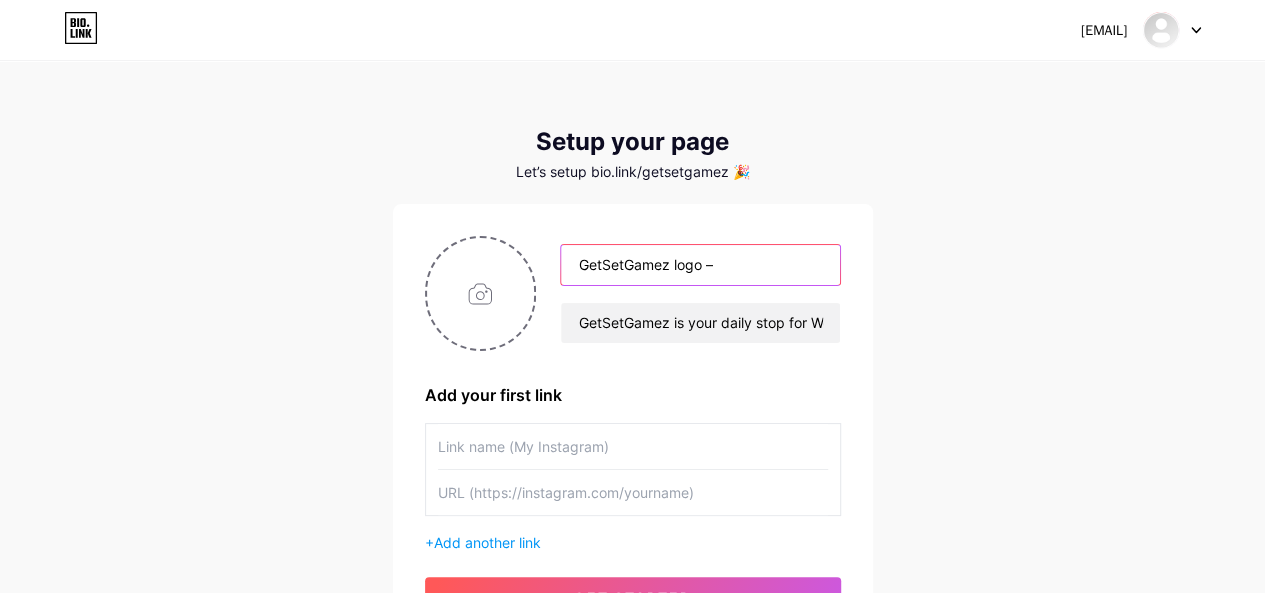 scroll, scrollTop: 0, scrollLeft: 0, axis: both 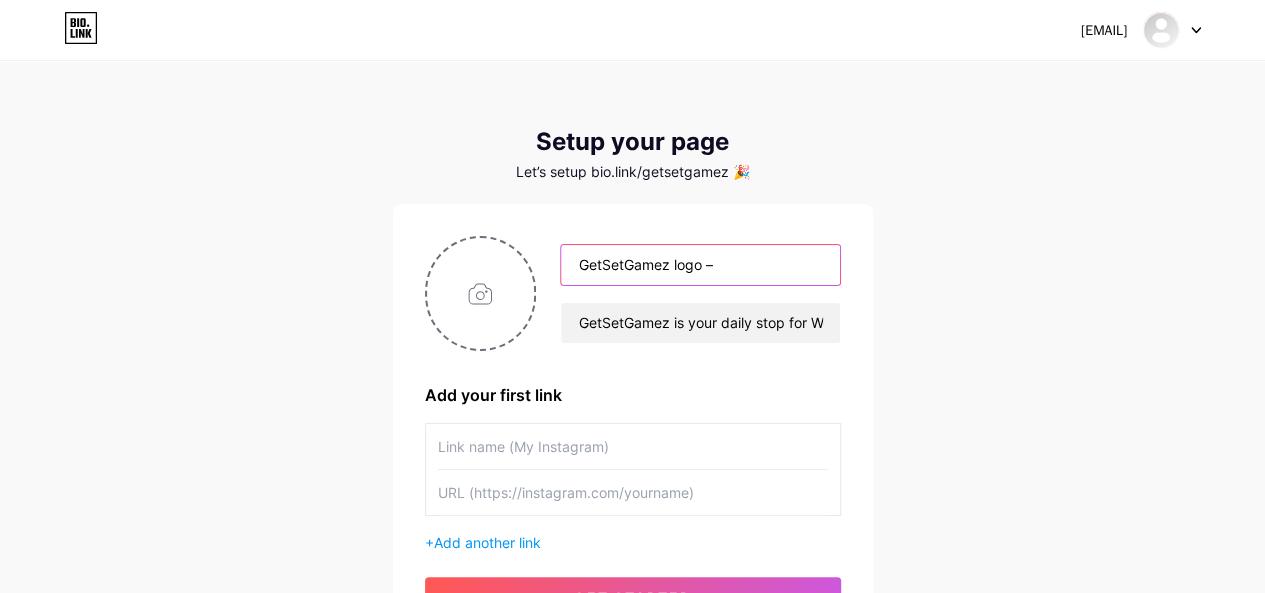 drag, startPoint x: 673, startPoint y: 265, endPoint x: 760, endPoint y: 277, distance: 87.823685 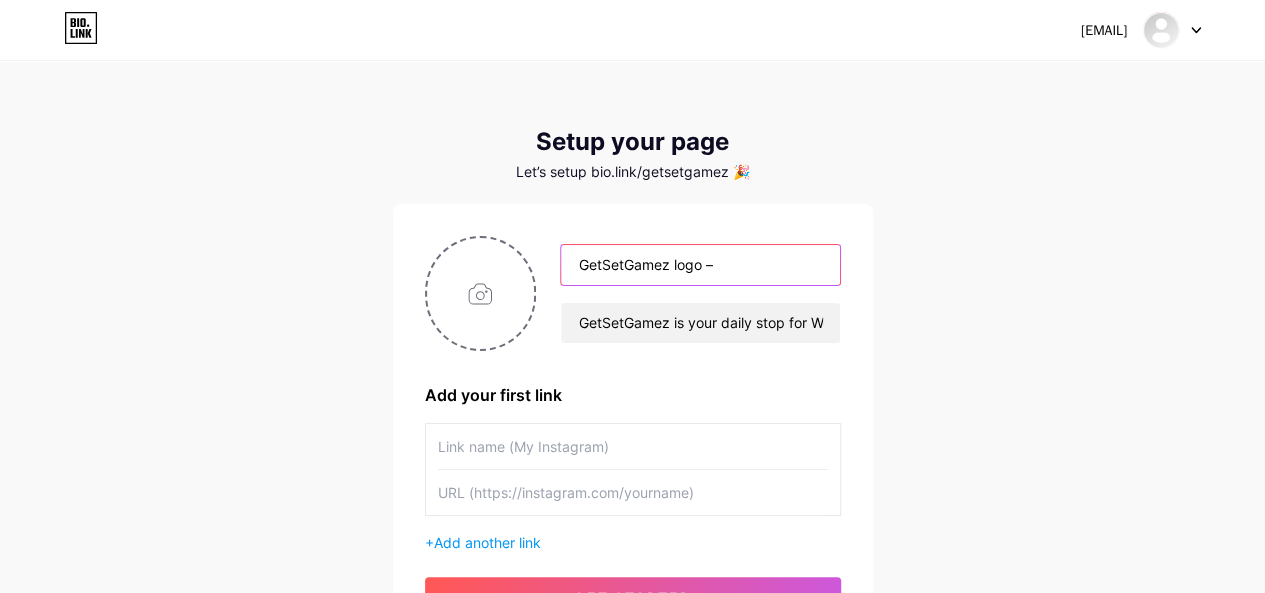 click on "GetSetGamez logo –" at bounding box center (700, 265) 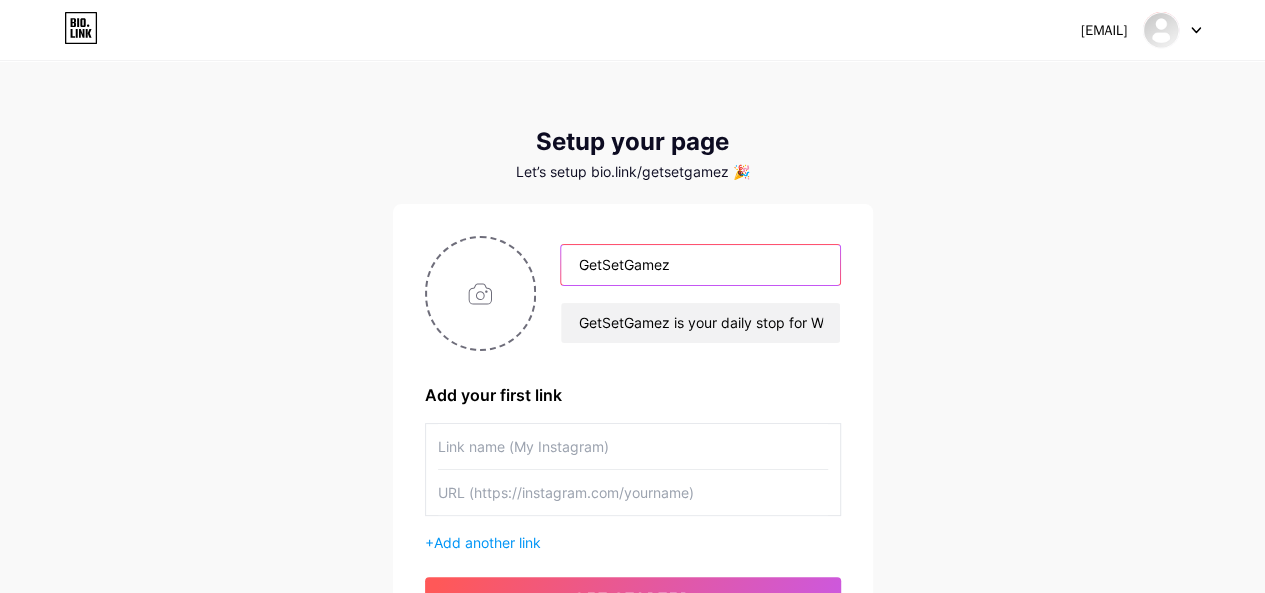 click on "GetSetGamez" at bounding box center (700, 265) 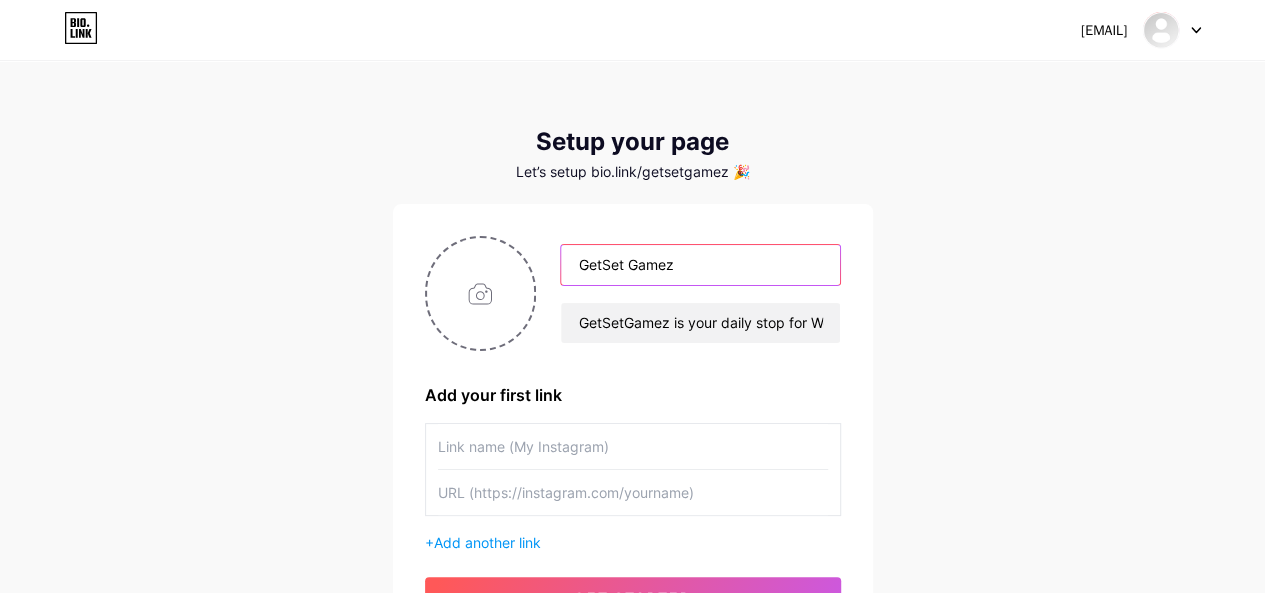 click on "GetSet Gamez" at bounding box center [700, 265] 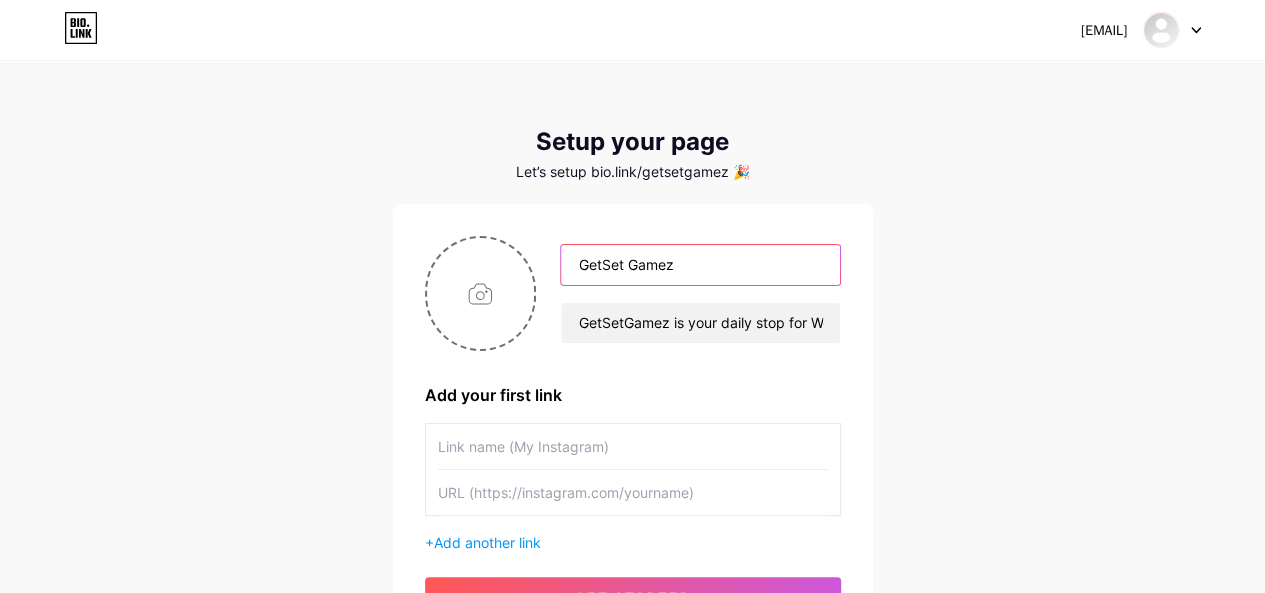 click on "GetSet Gamez" at bounding box center (700, 265) 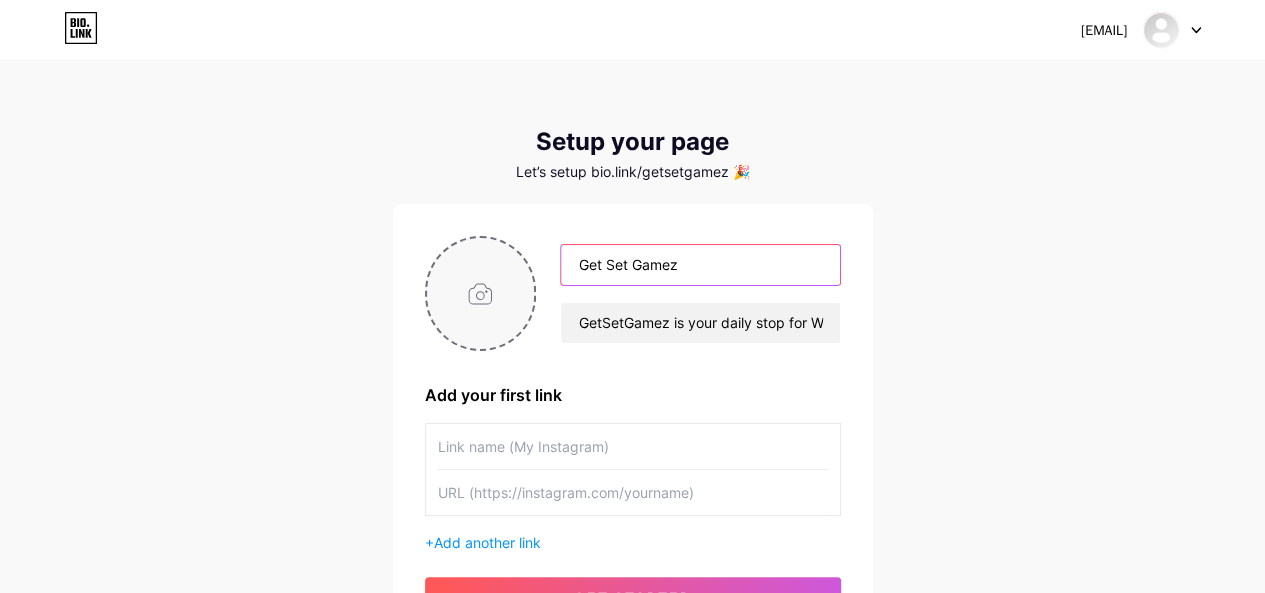 type on "Get Set Gamez" 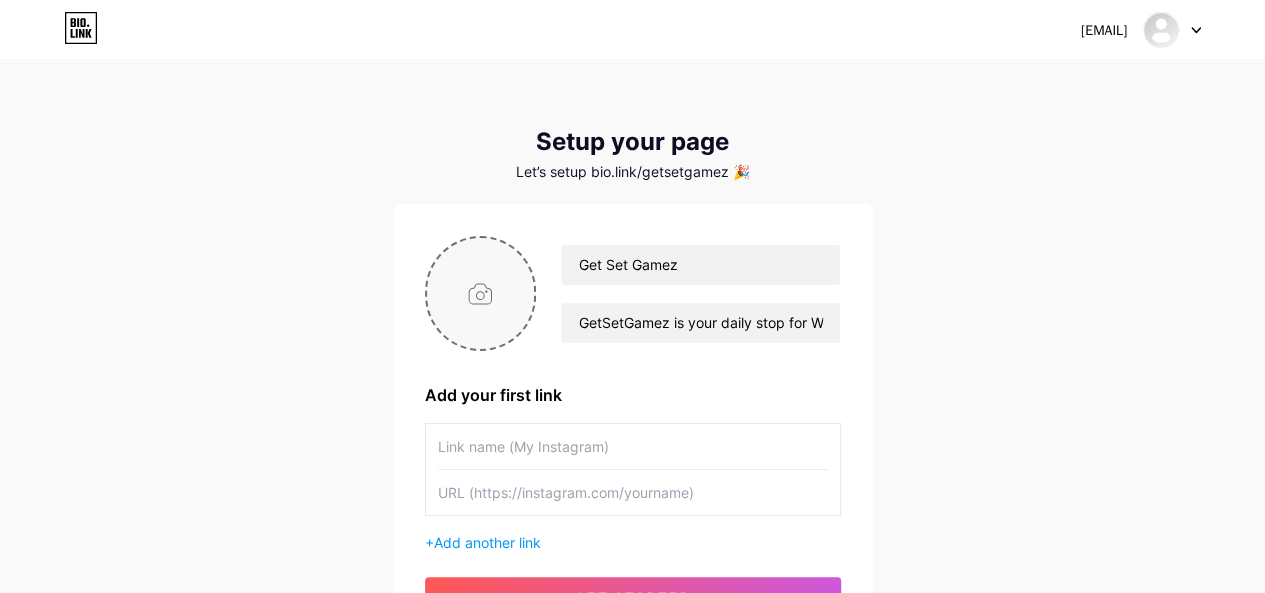click at bounding box center [481, 293] 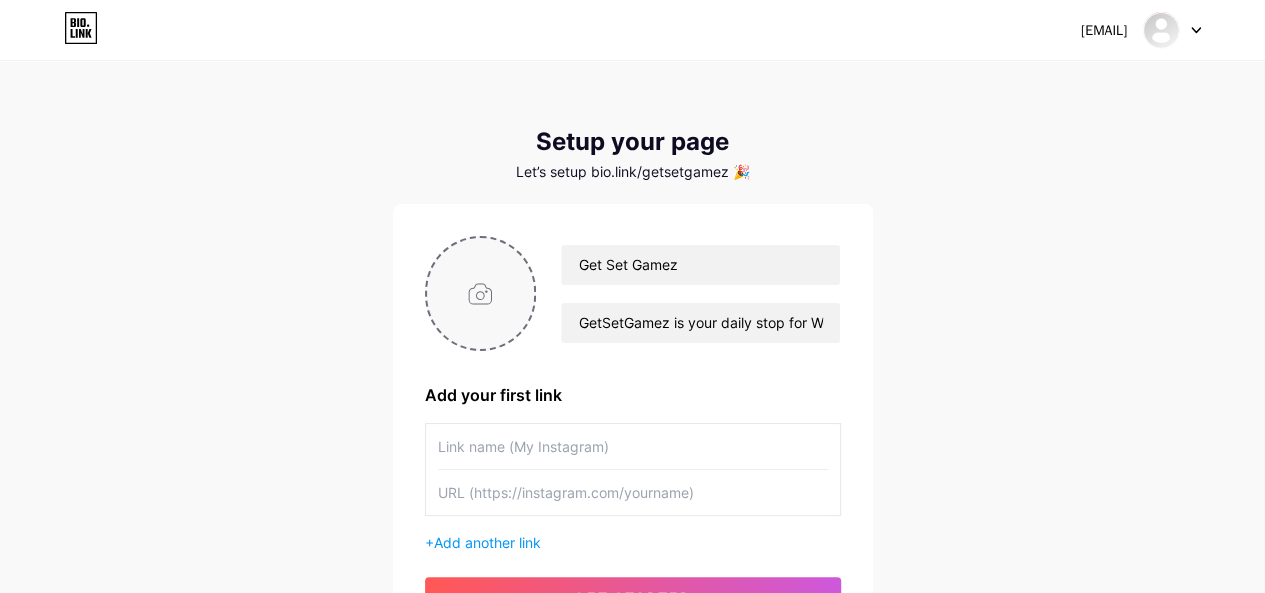 type on "C:\fakepath\Untitled design (10).png" 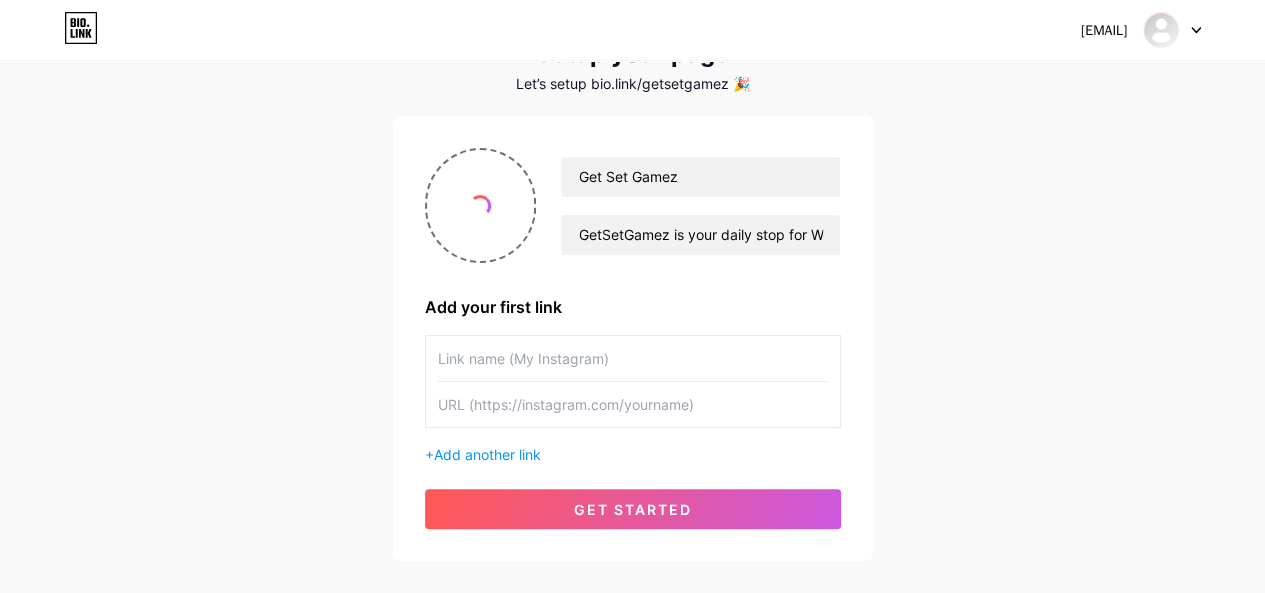 scroll, scrollTop: 198, scrollLeft: 0, axis: vertical 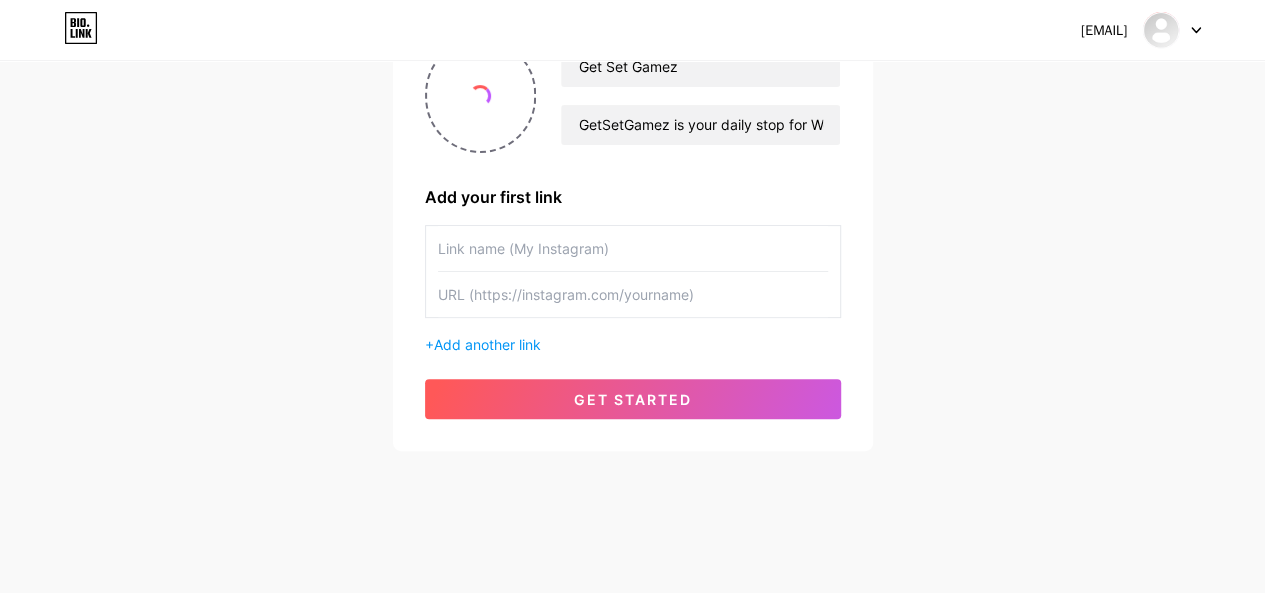 click at bounding box center [633, 248] 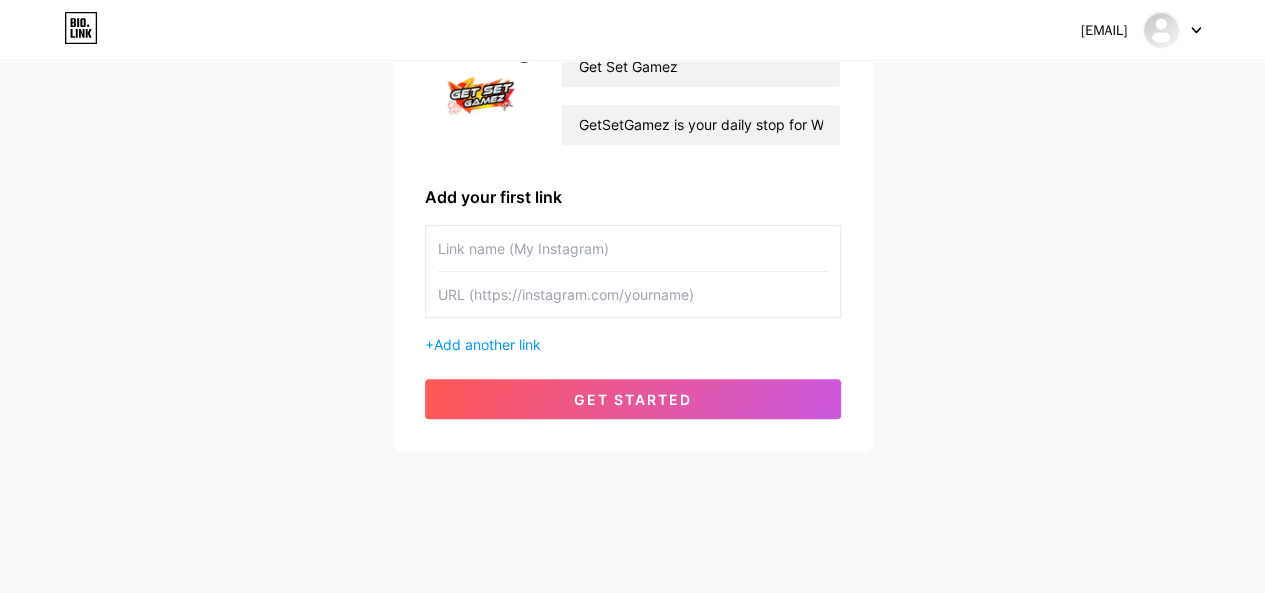 click at bounding box center (633, 294) 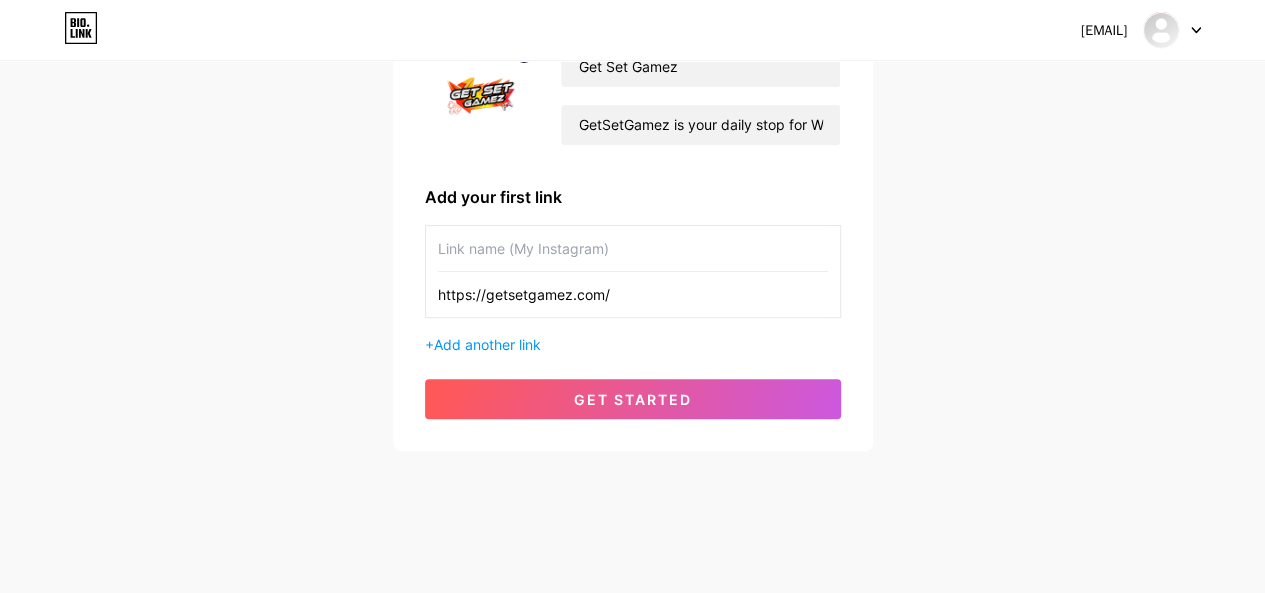 drag, startPoint x: 484, startPoint y: 291, endPoint x: 570, endPoint y: 295, distance: 86.09297 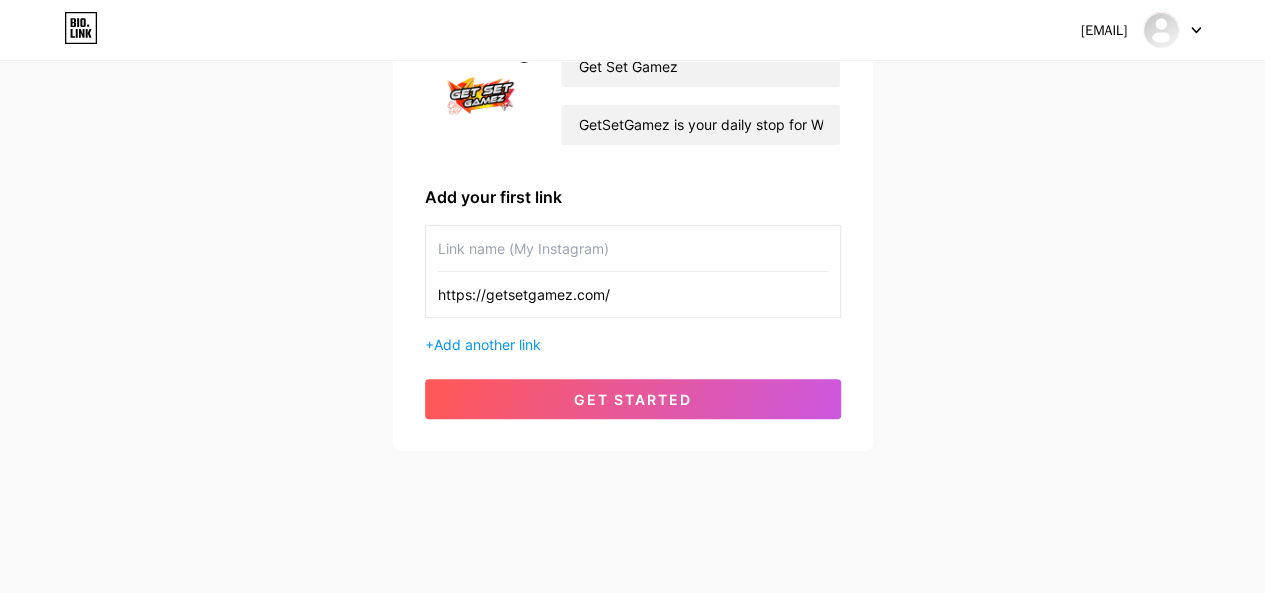 click at bounding box center (633, 248) 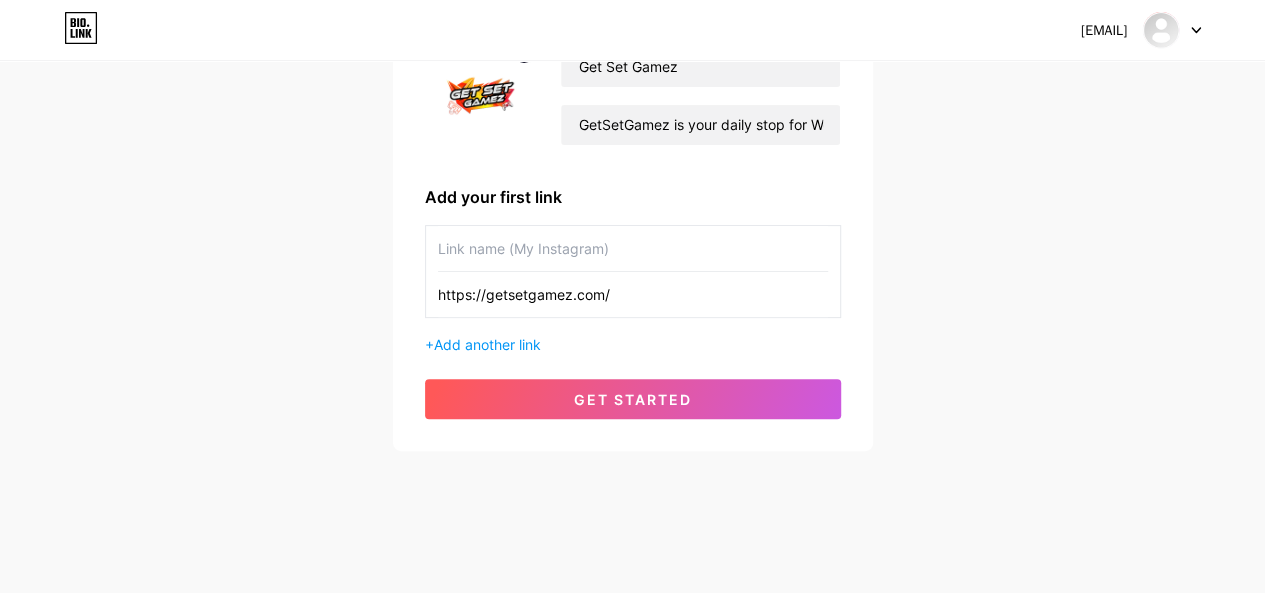 paste on "getsetgamez" 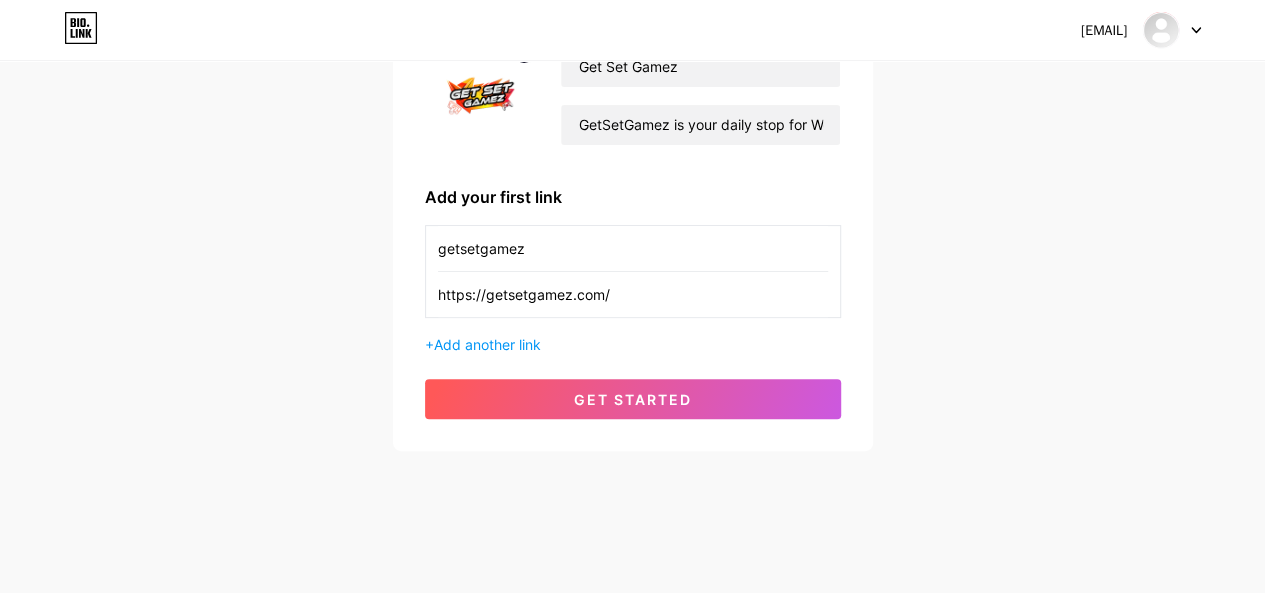 click on "getsetgamez" at bounding box center [633, 248] 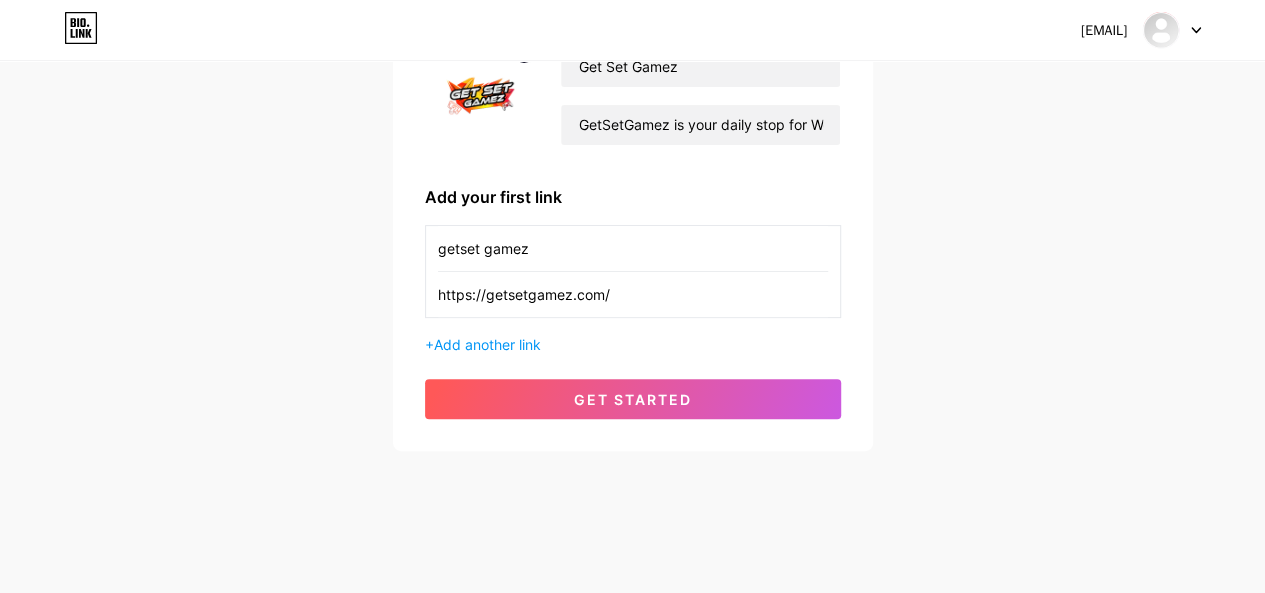 click on "getset gamez" at bounding box center [633, 248] 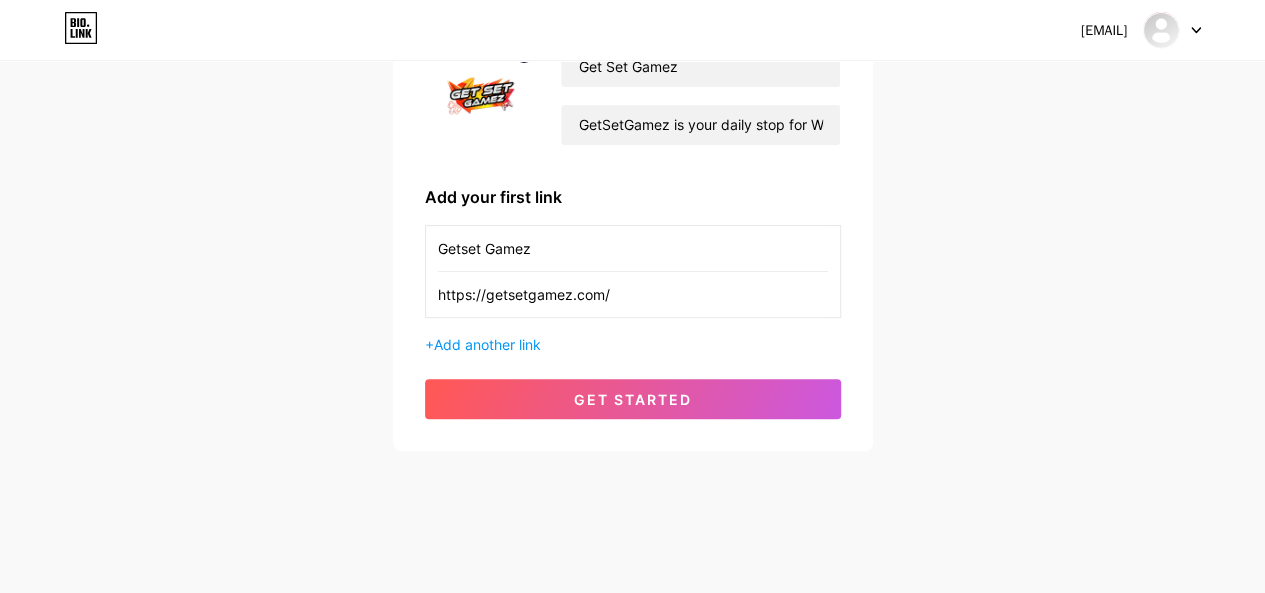 type on "Getset Gamez" 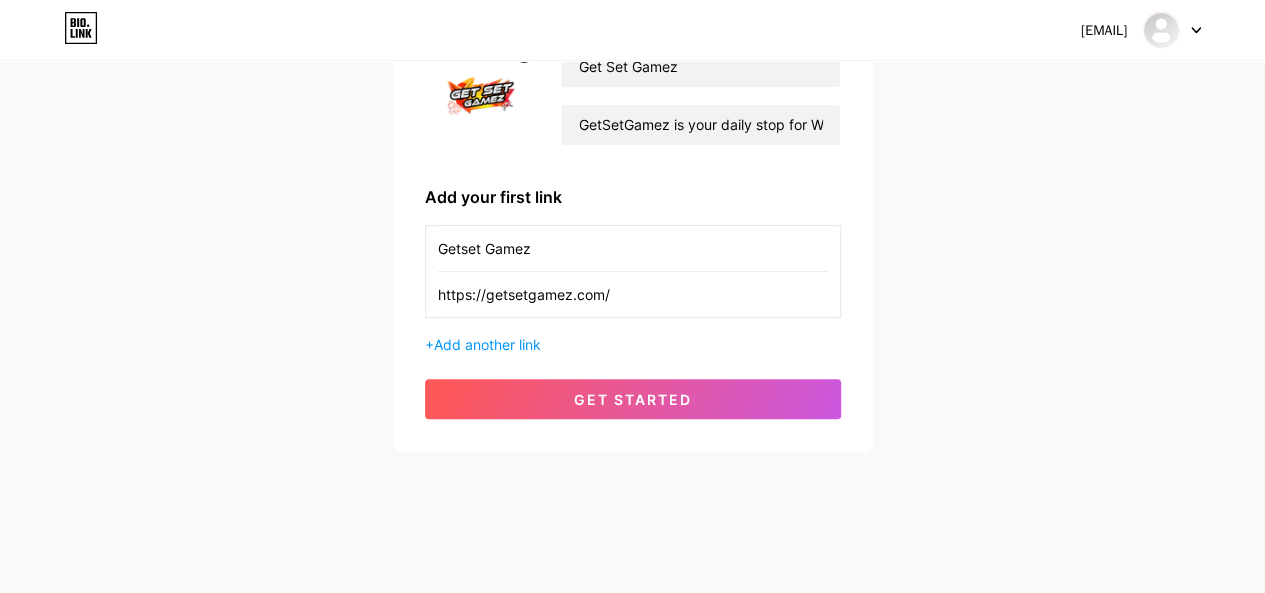 click on "+  Add another link" at bounding box center [633, 344] 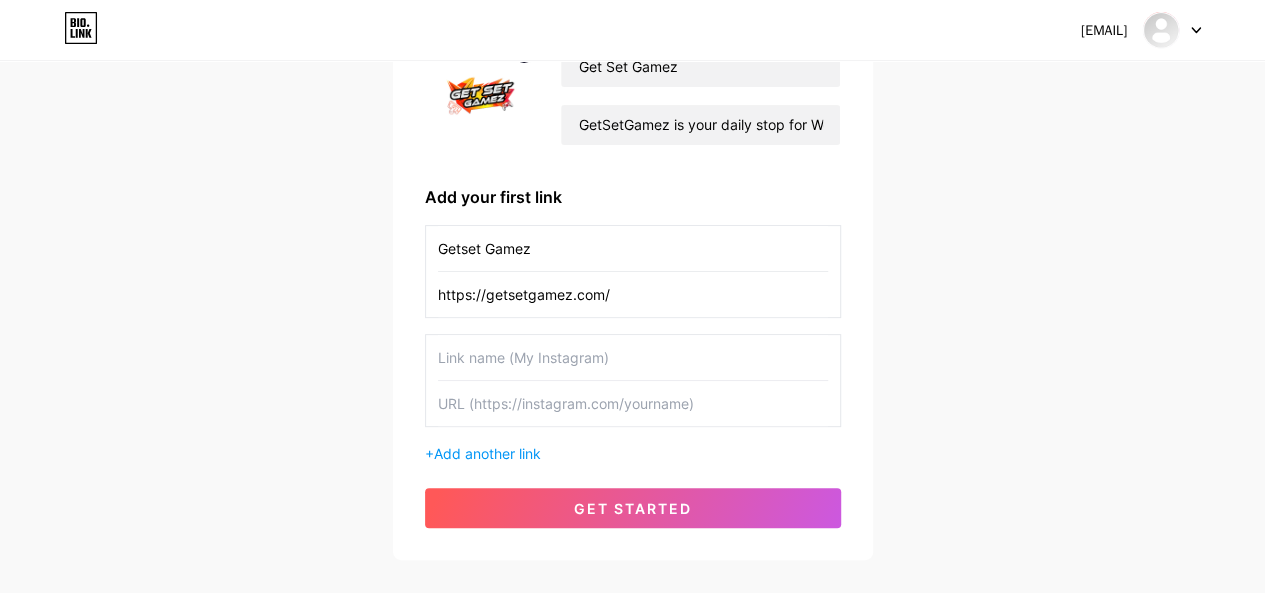 click at bounding box center (633, 403) 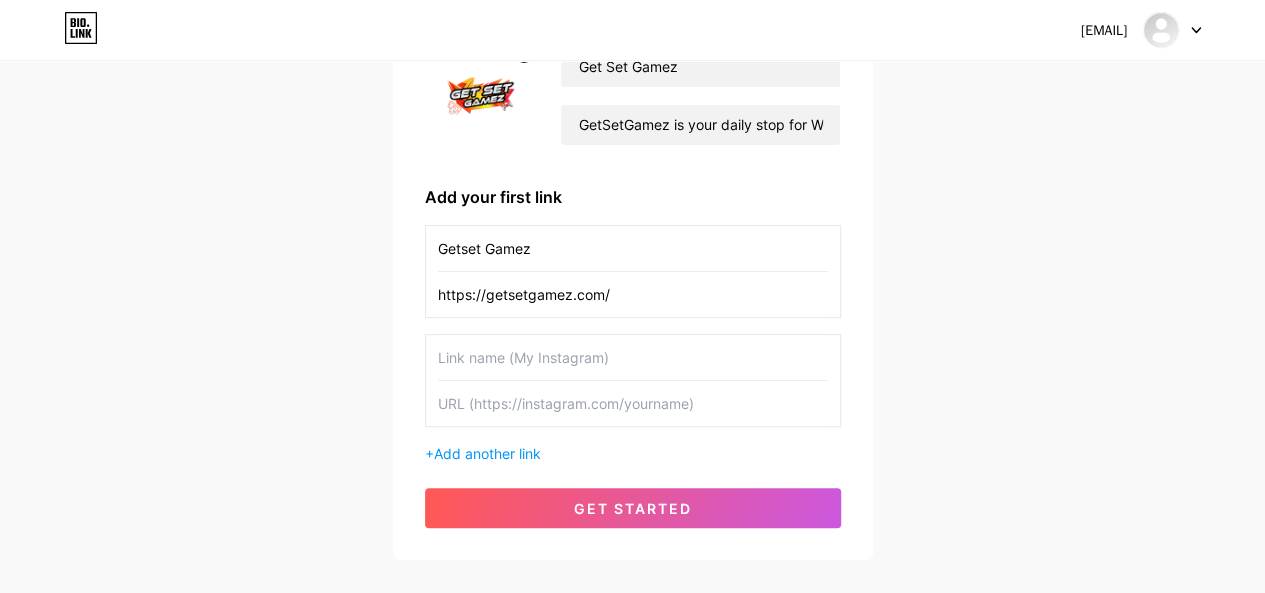 paste on "https://docs.google.com/spreadsheets/d/1BWBD4IUmyUQmsucCjB2A4cvNj9eXeYzHAC3ciudt9VQ/edit?gid=21295587#gid=21295587" 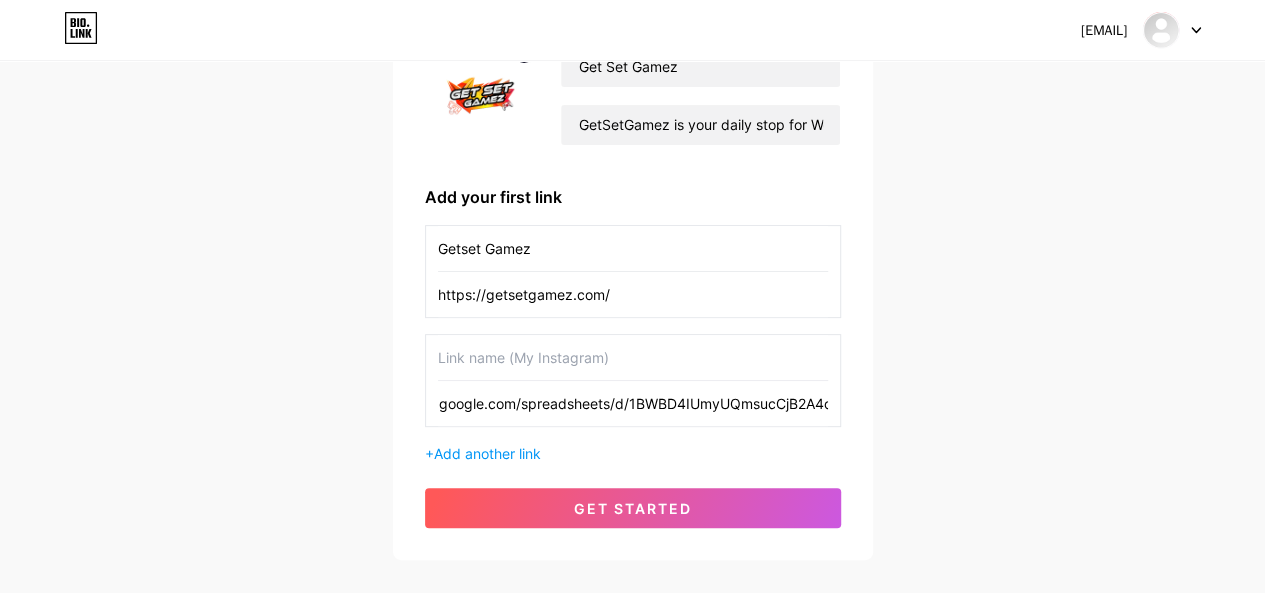 scroll, scrollTop: 0, scrollLeft: 0, axis: both 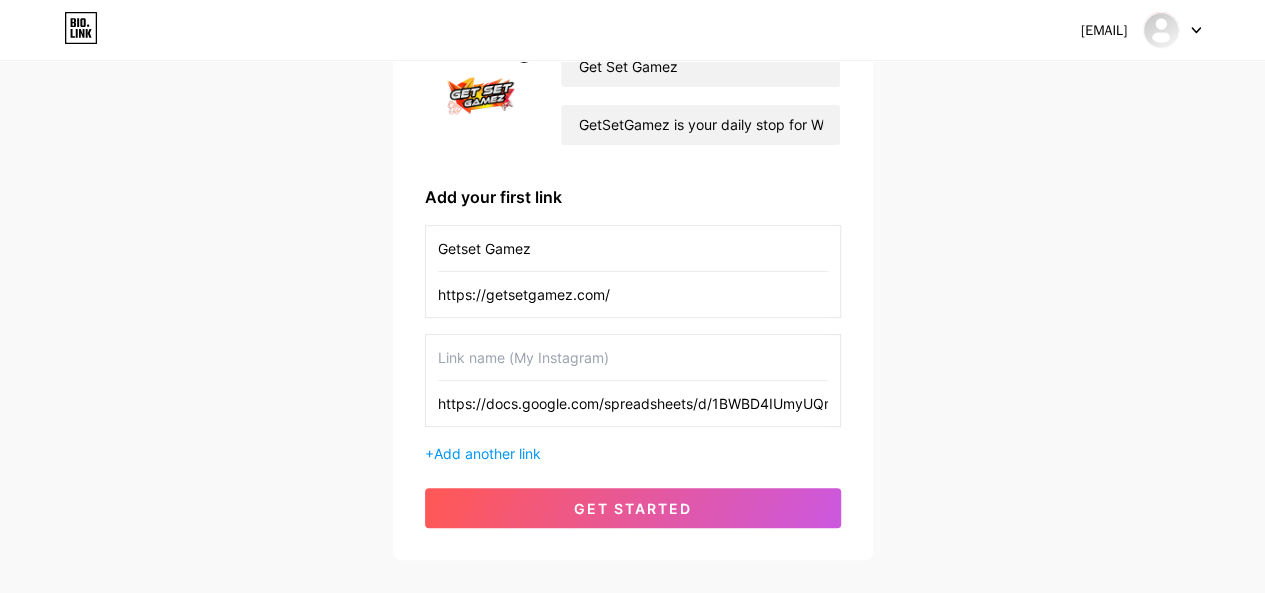 drag, startPoint x: 539, startPoint y: 407, endPoint x: 322, endPoint y: 388, distance: 217.83022 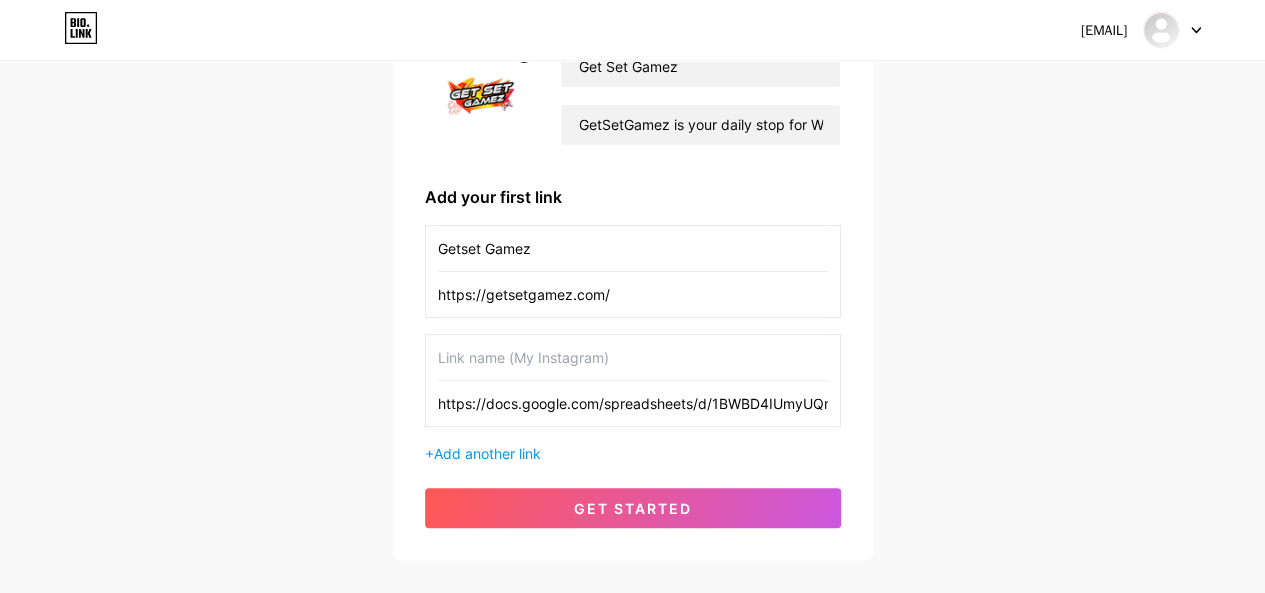 drag, startPoint x: 484, startPoint y: 402, endPoint x: 568, endPoint y: 400, distance: 84.0238 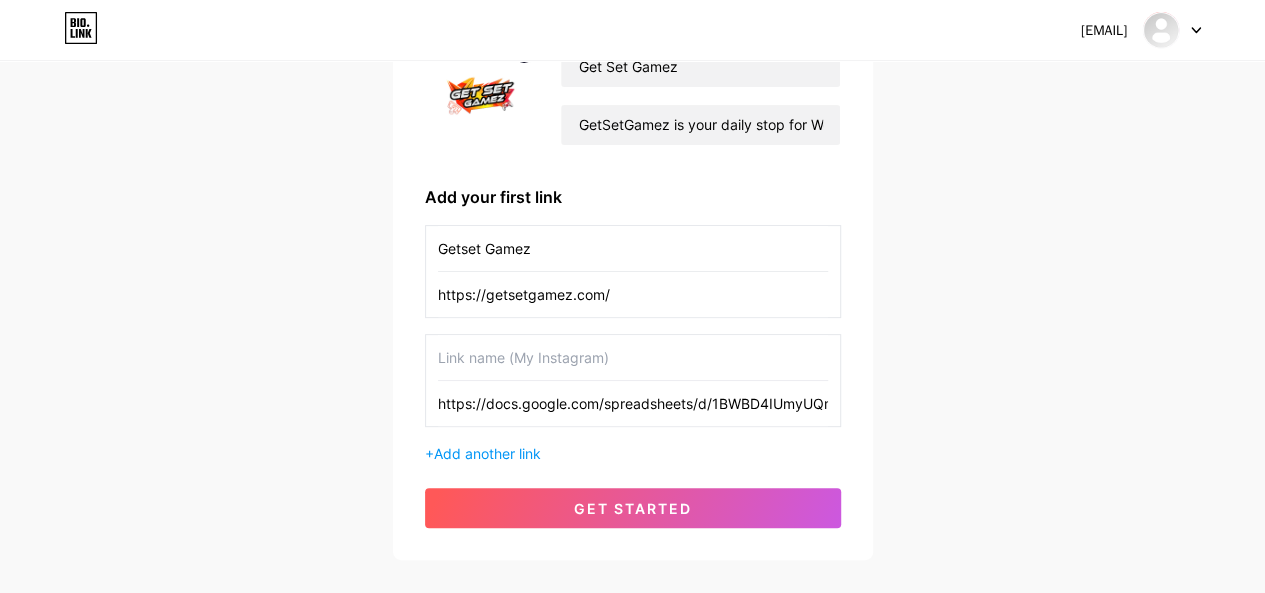 click on "https://docs.google.com/spreadsheets/d/1BWBD4IUmyUQmsucCjB2A4cvNj9eXeYzHAC3ciudt9VQ/edit?gid=21295587#gid=21295587" at bounding box center (633, 403) 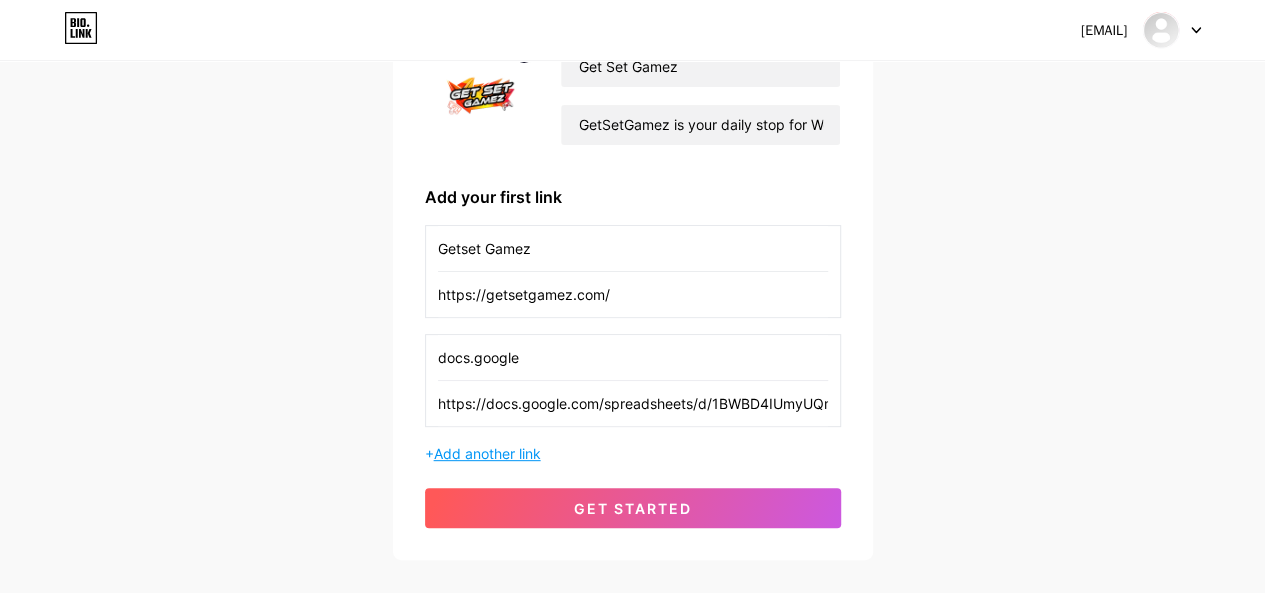 type on "docs.google" 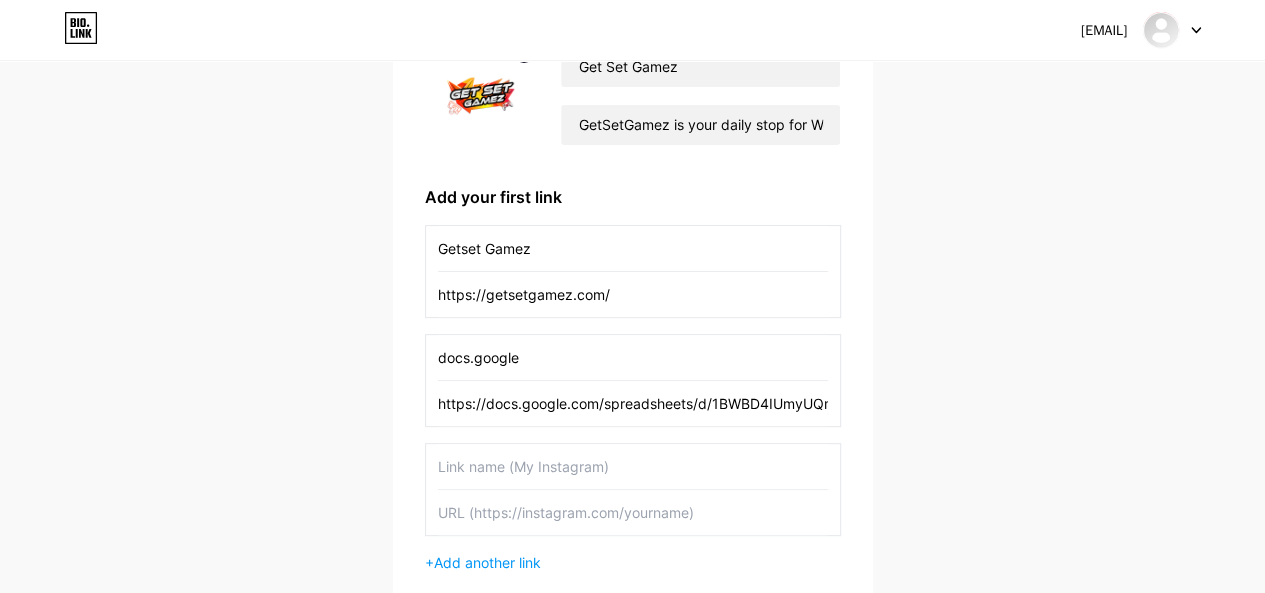 click at bounding box center (633, 512) 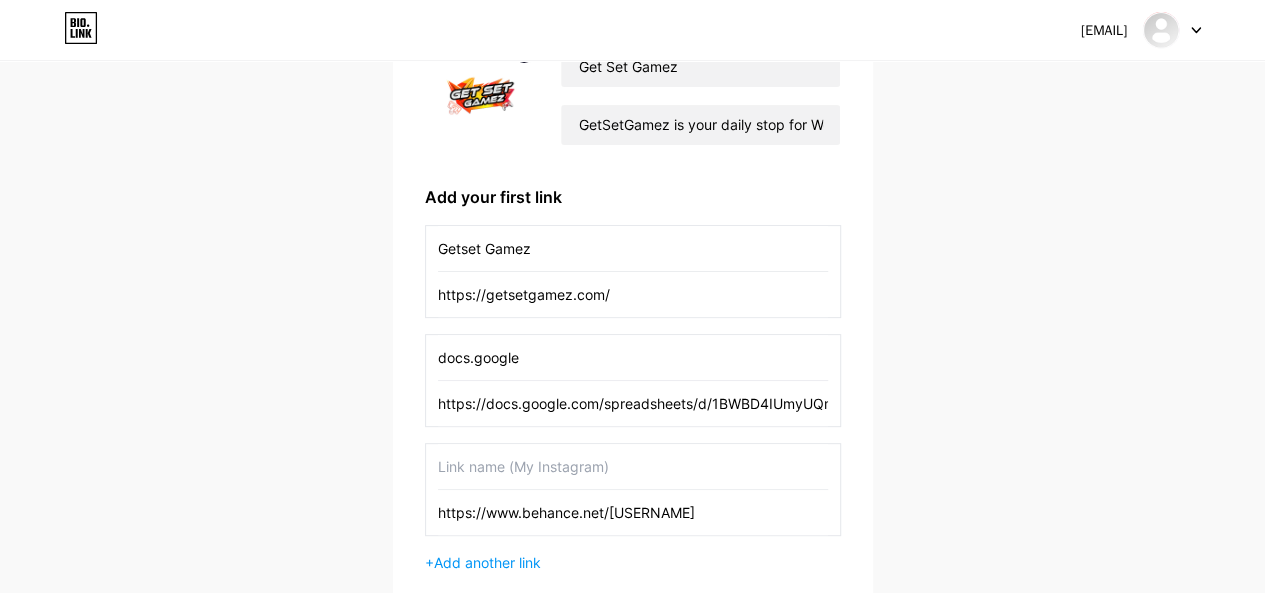 drag, startPoint x: 526, startPoint y: 507, endPoint x: 580, endPoint y: 511, distance: 54.147945 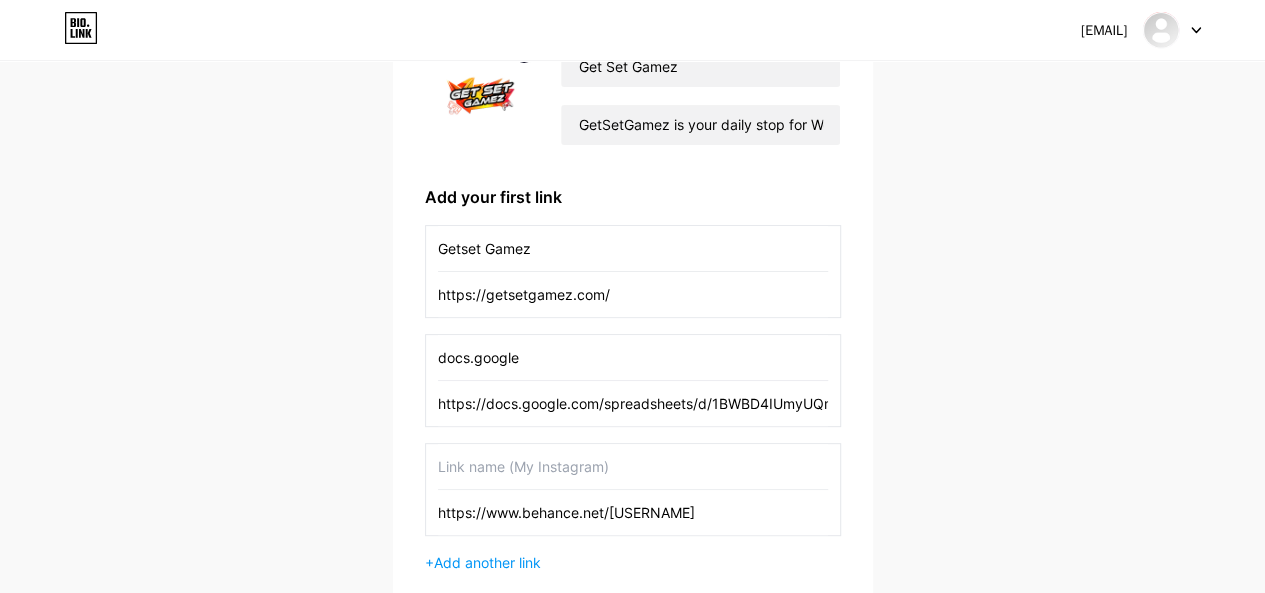 click on "https://www.behance.net/[USERNAME]" at bounding box center [633, 512] 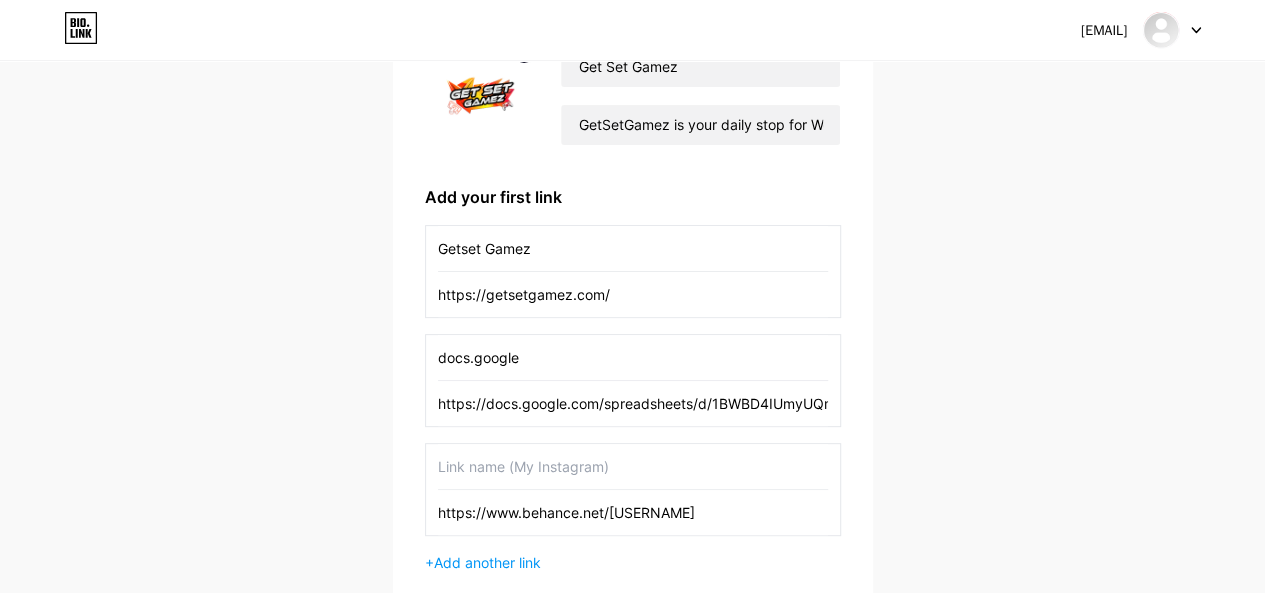 paste on "behance" 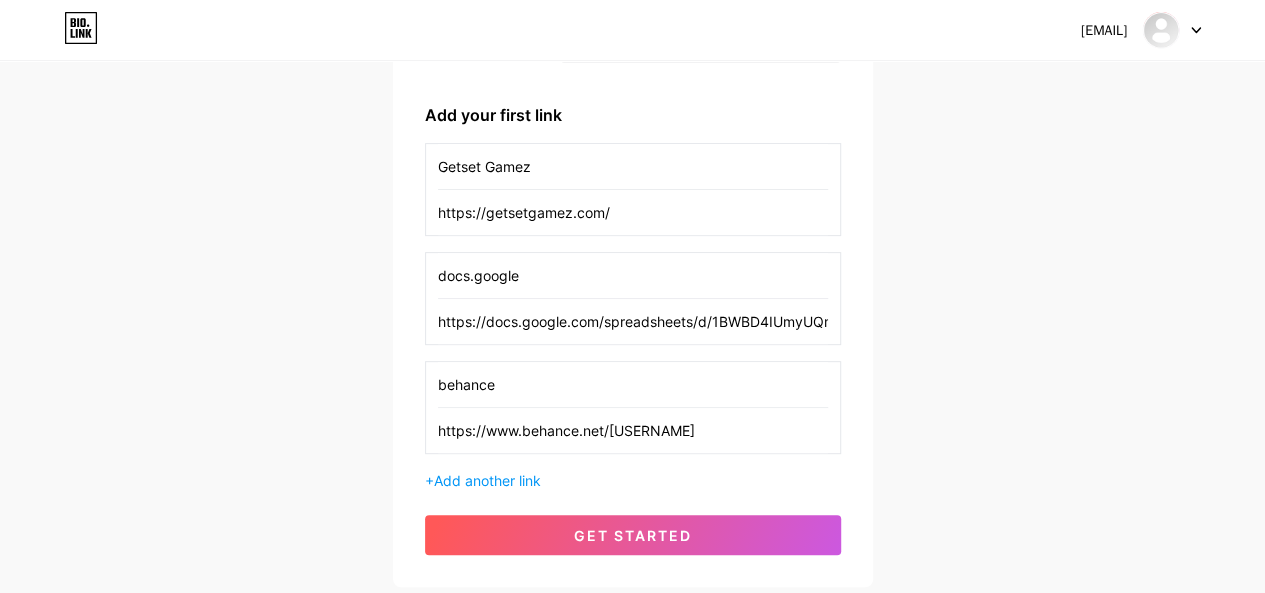 scroll, scrollTop: 298, scrollLeft: 0, axis: vertical 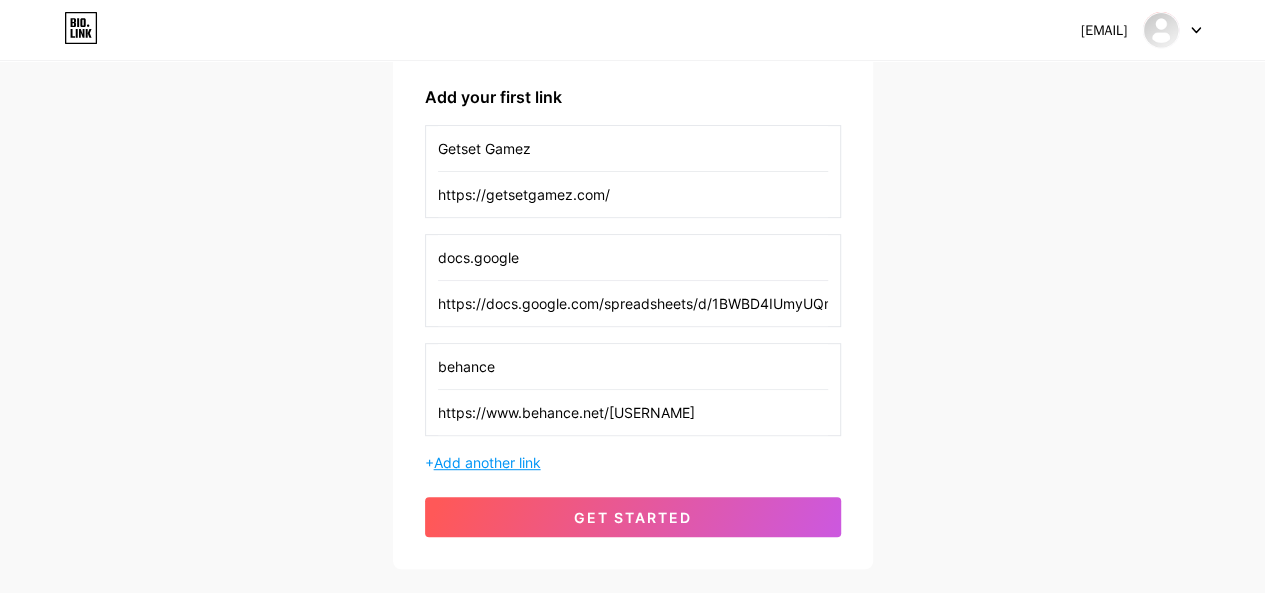 type on "behance" 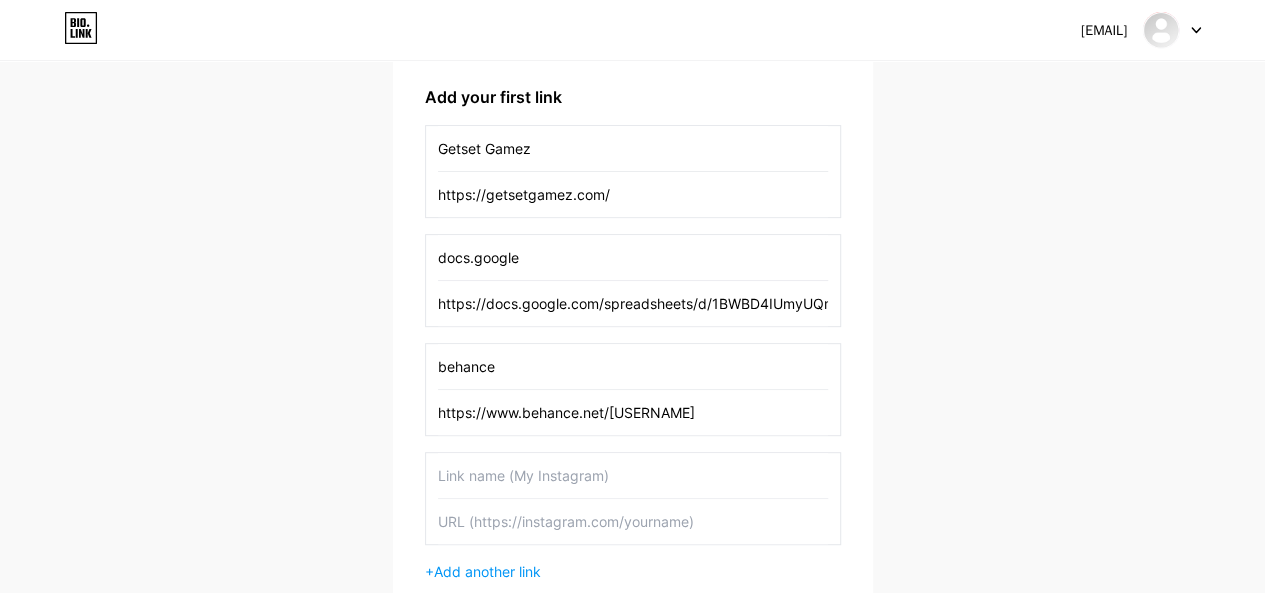 click at bounding box center [633, 521] 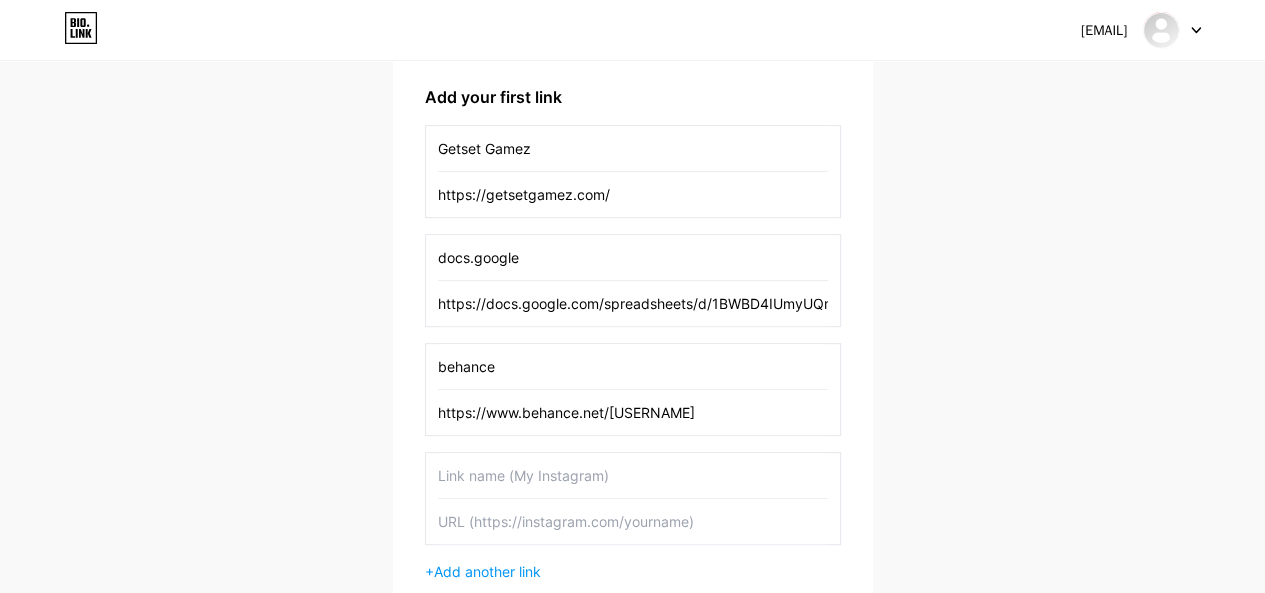 paste on "https://www.pinterest.com/[USERNAME]/_profile/" 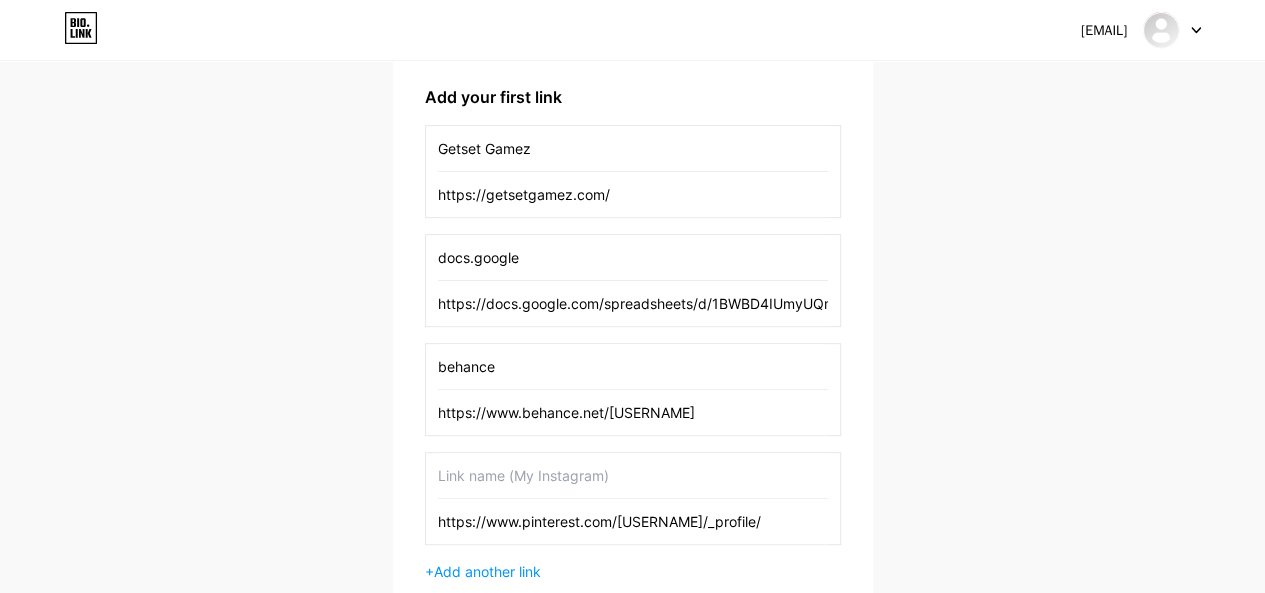 drag, startPoint x: 522, startPoint y: 518, endPoint x: 578, endPoint y: 521, distance: 56.0803 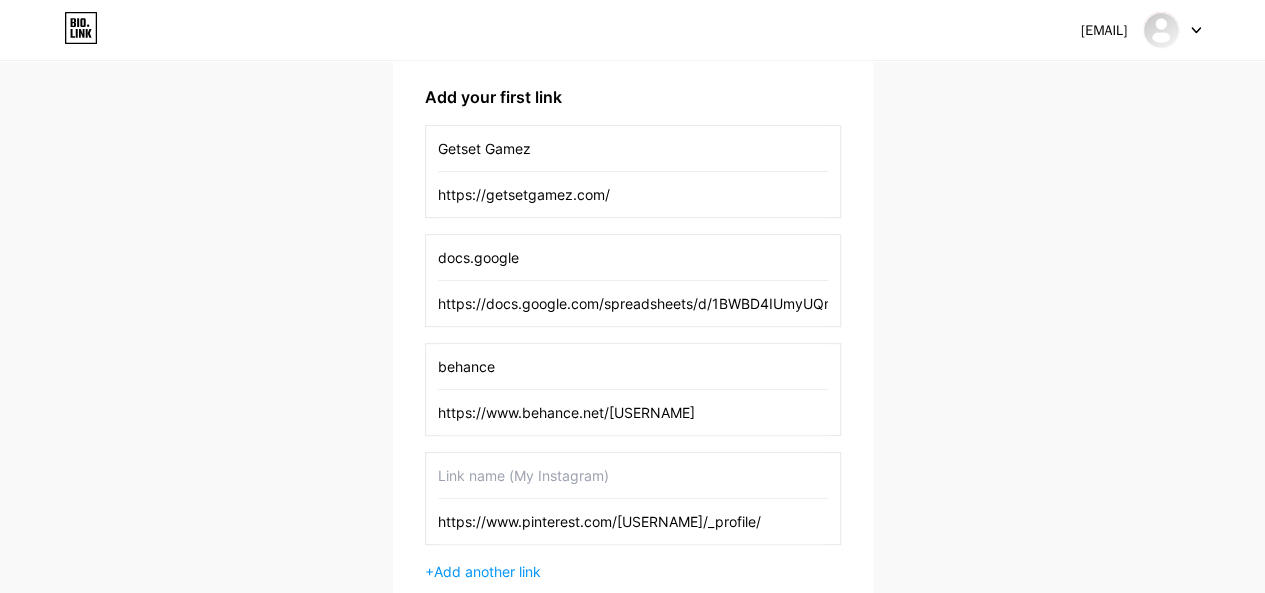 type on "https://www.pinterest.com/[USERNAME]/_profile/" 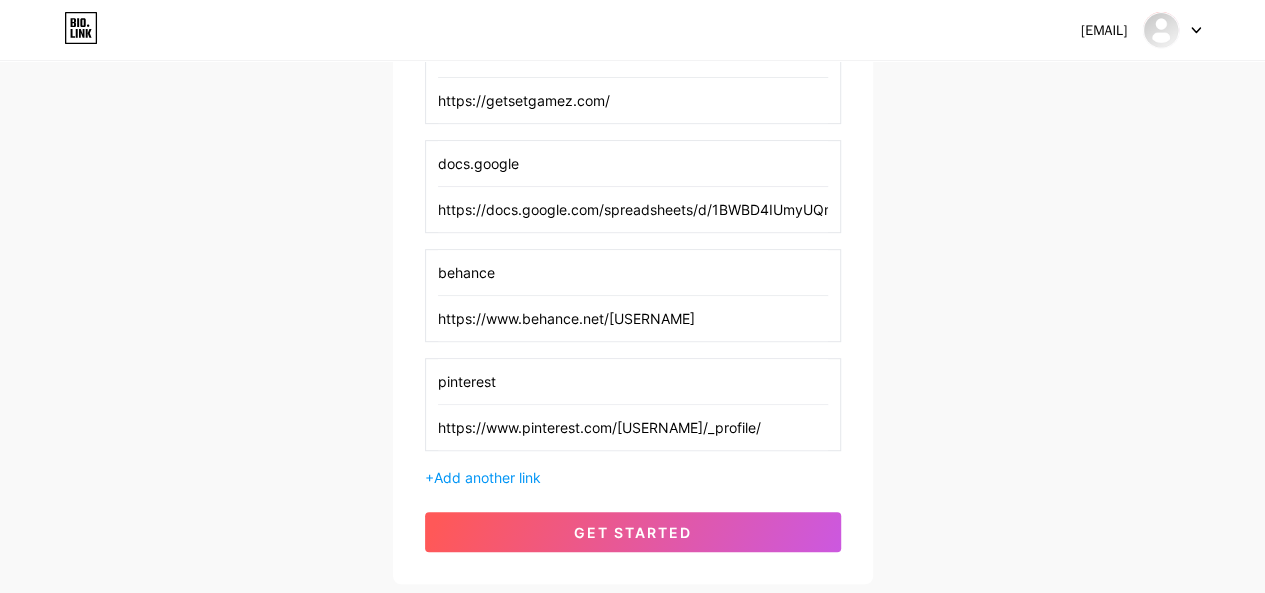 scroll, scrollTop: 498, scrollLeft: 0, axis: vertical 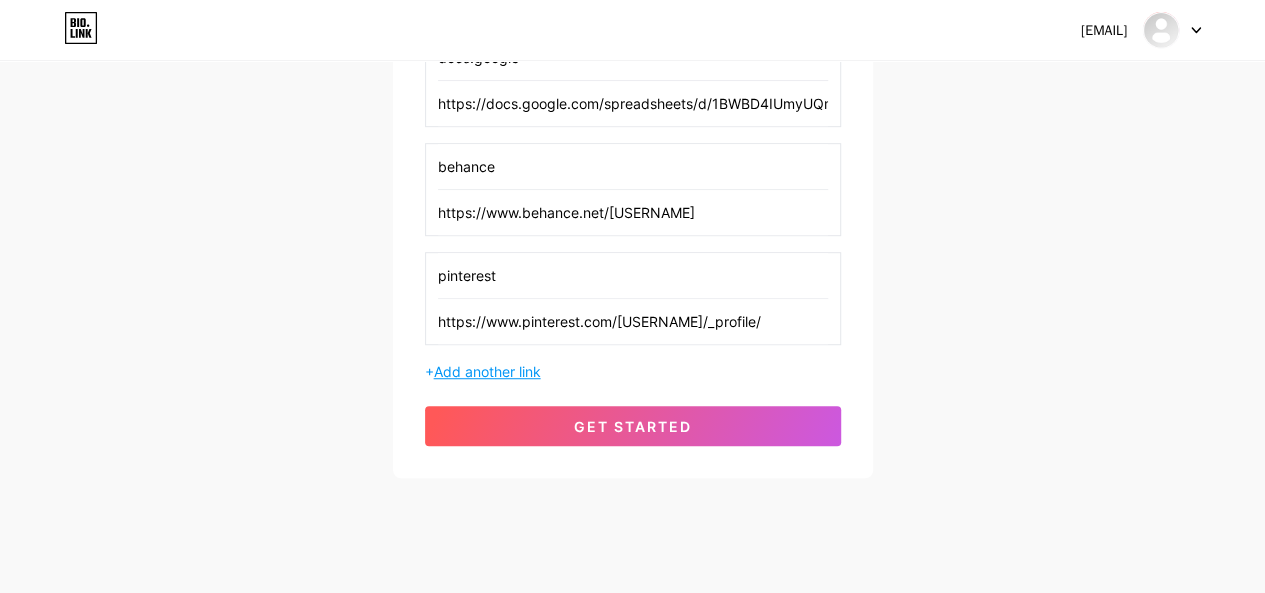 type on "pinterest" 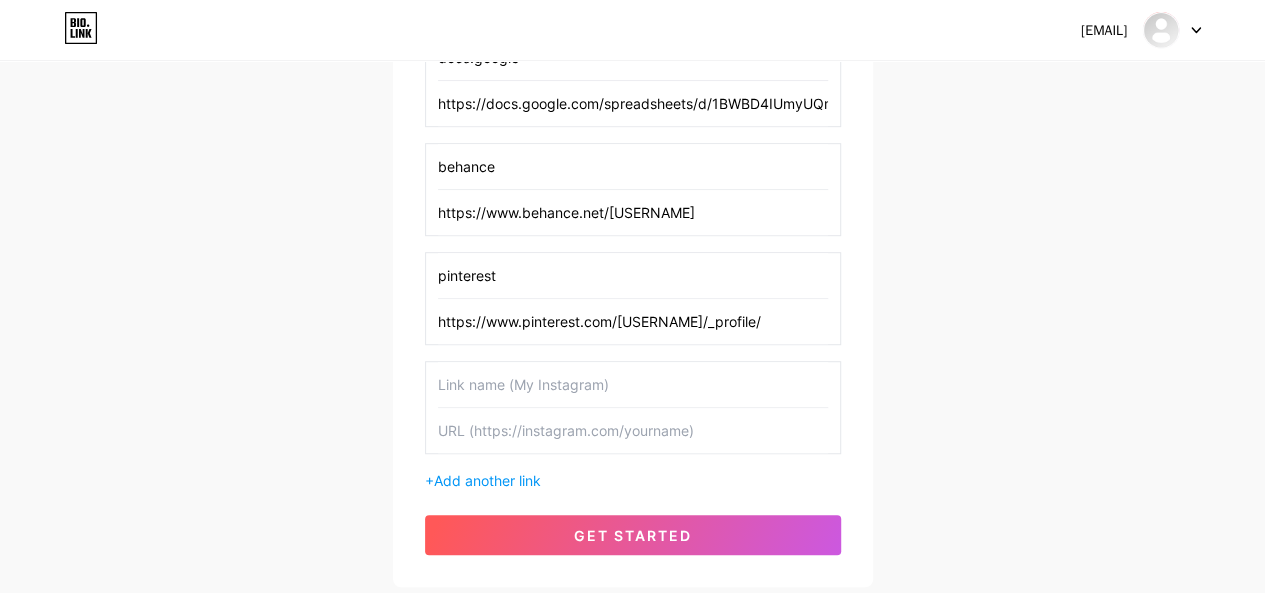 click at bounding box center [633, 430] 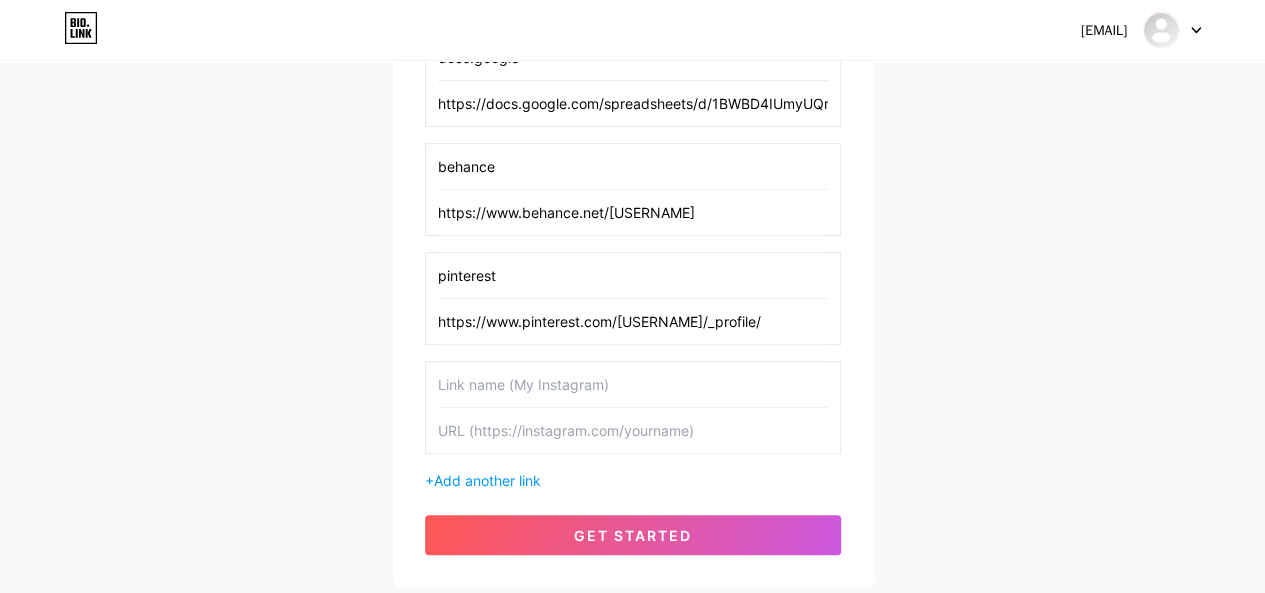 click at bounding box center (633, 430) 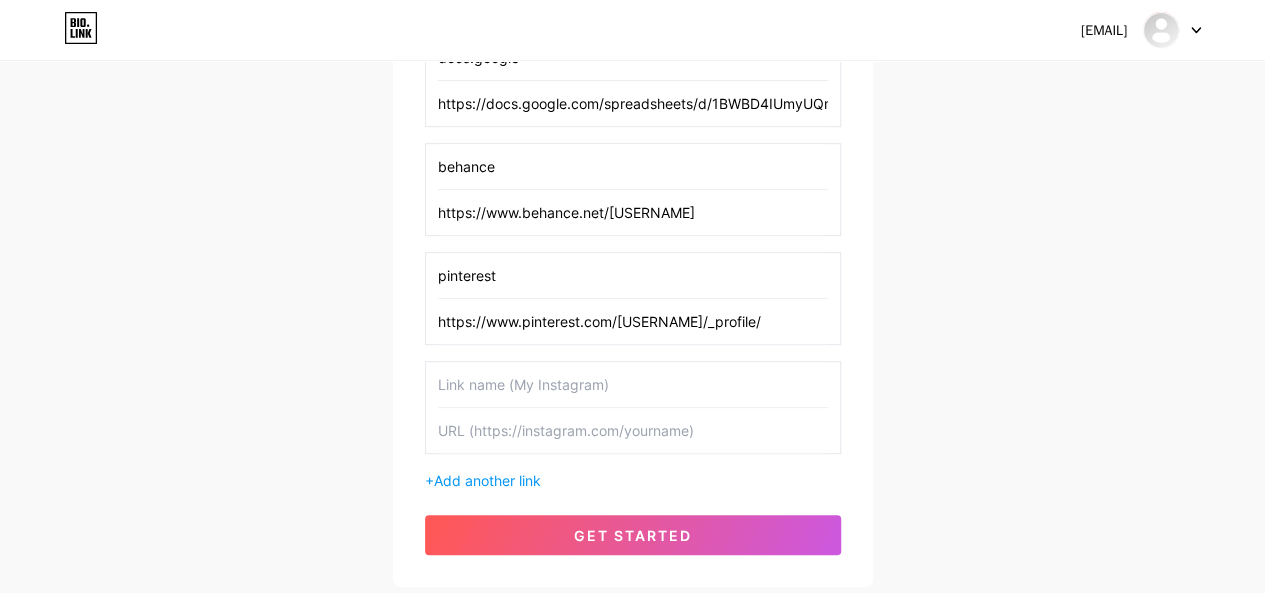 paste on "https://www.quora.com/profile/[USERNAME]" 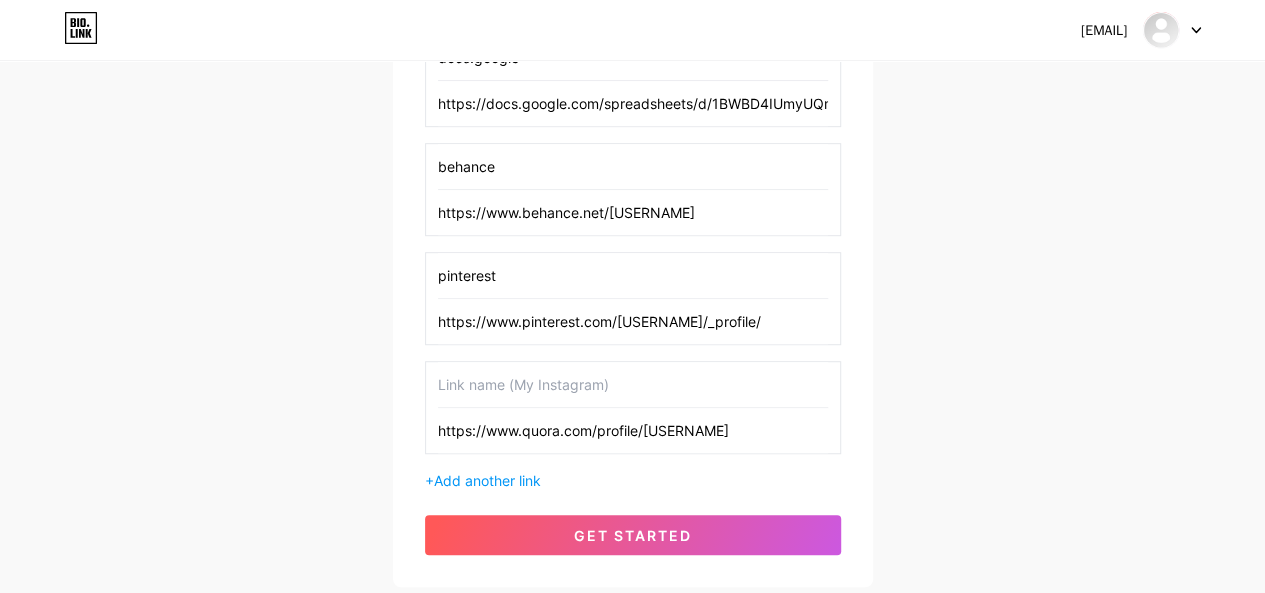 drag, startPoint x: 522, startPoint y: 428, endPoint x: 557, endPoint y: 430, distance: 35.057095 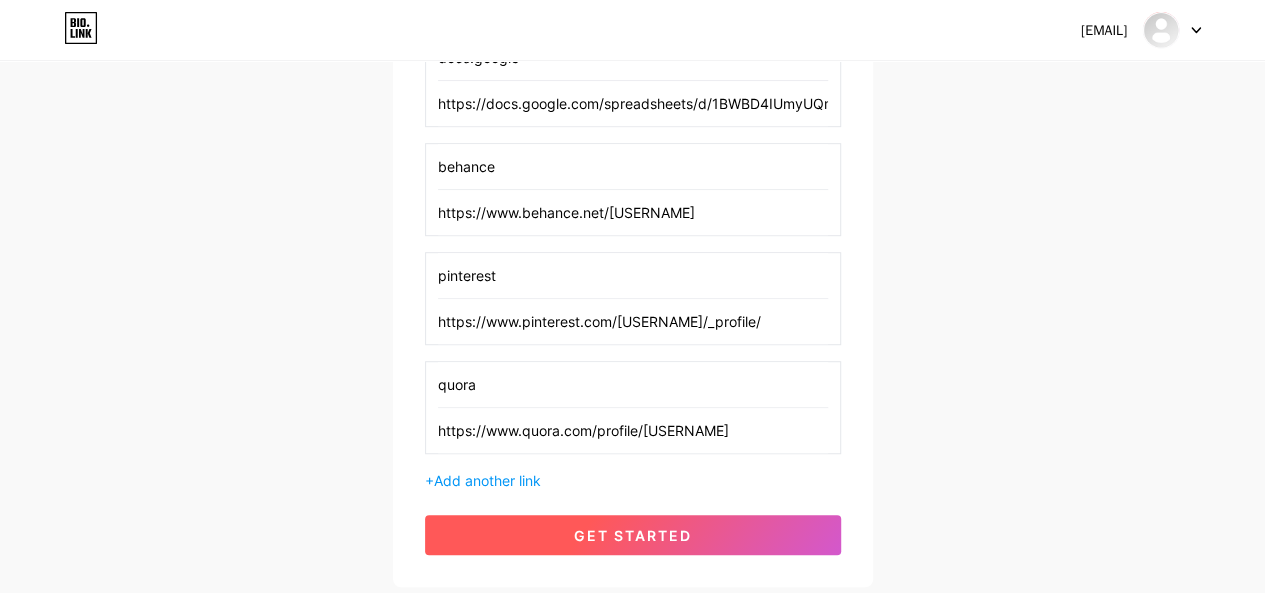 type on "quora" 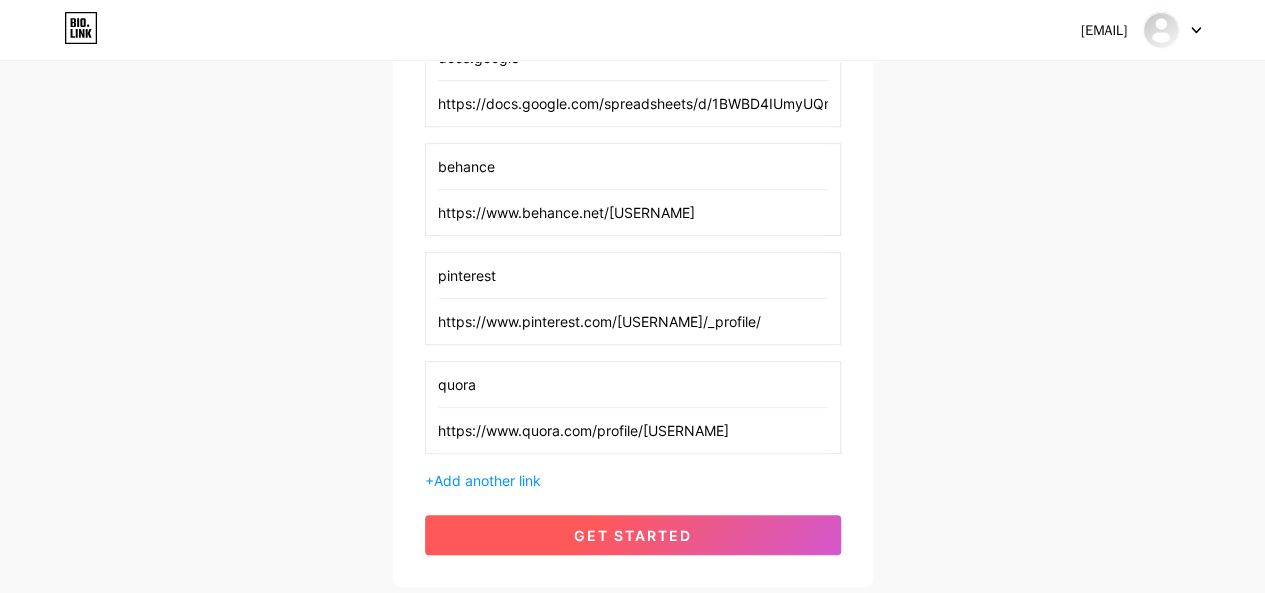 click on "get started" at bounding box center (633, 535) 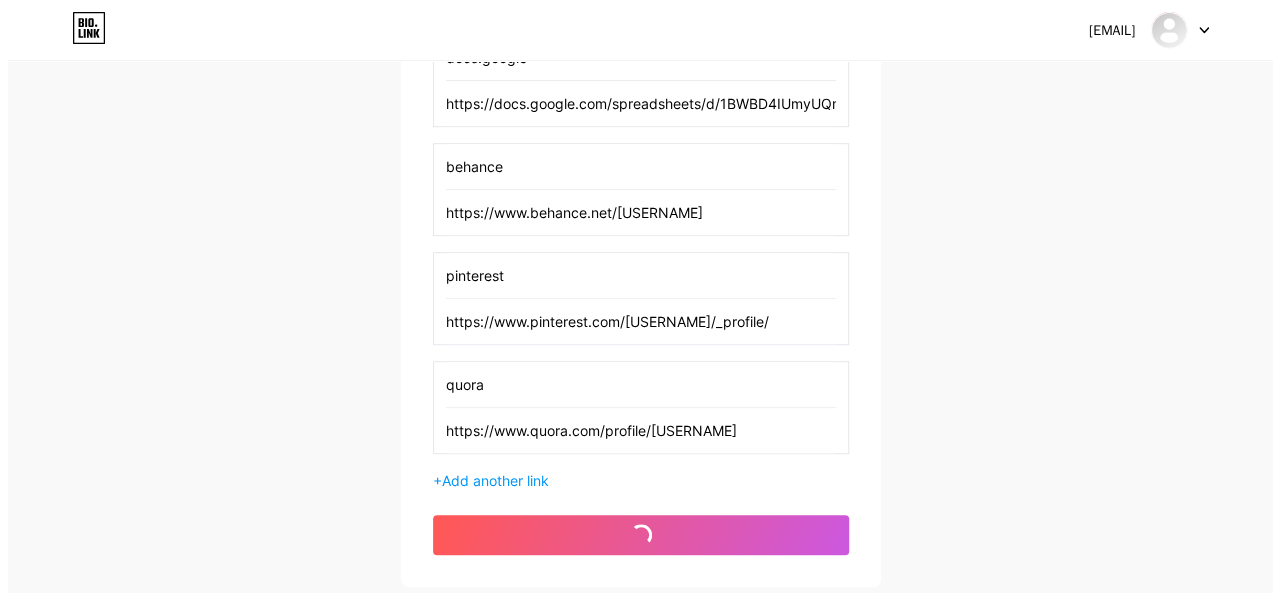 scroll, scrollTop: 0, scrollLeft: 0, axis: both 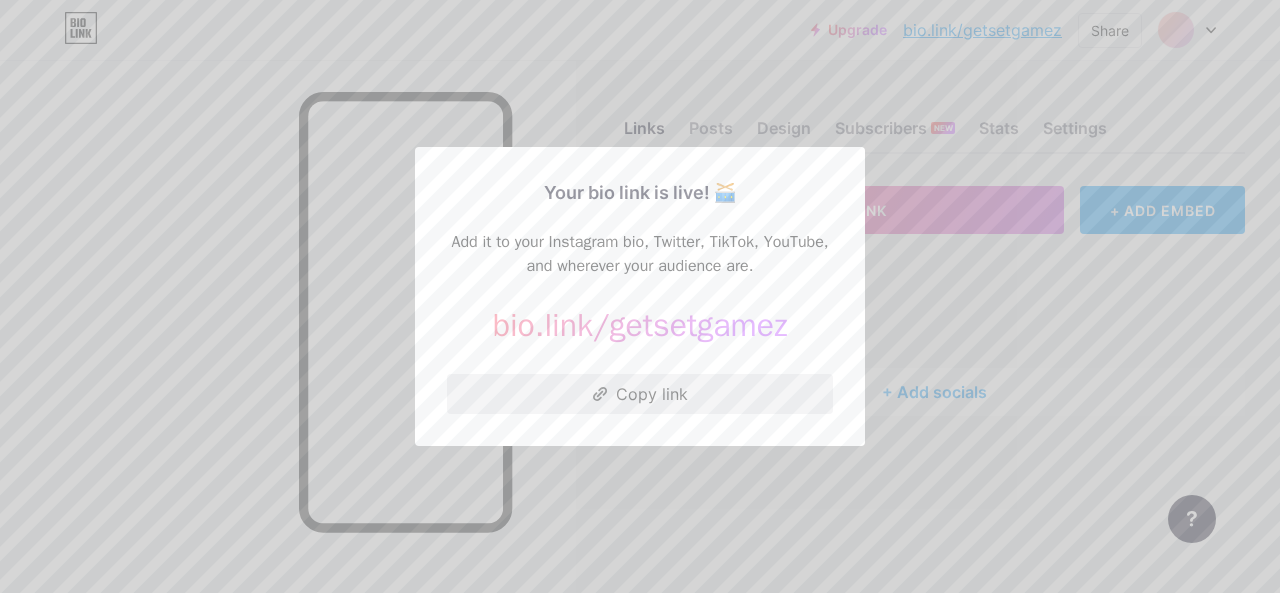 click on "Copy link" at bounding box center (640, 394) 